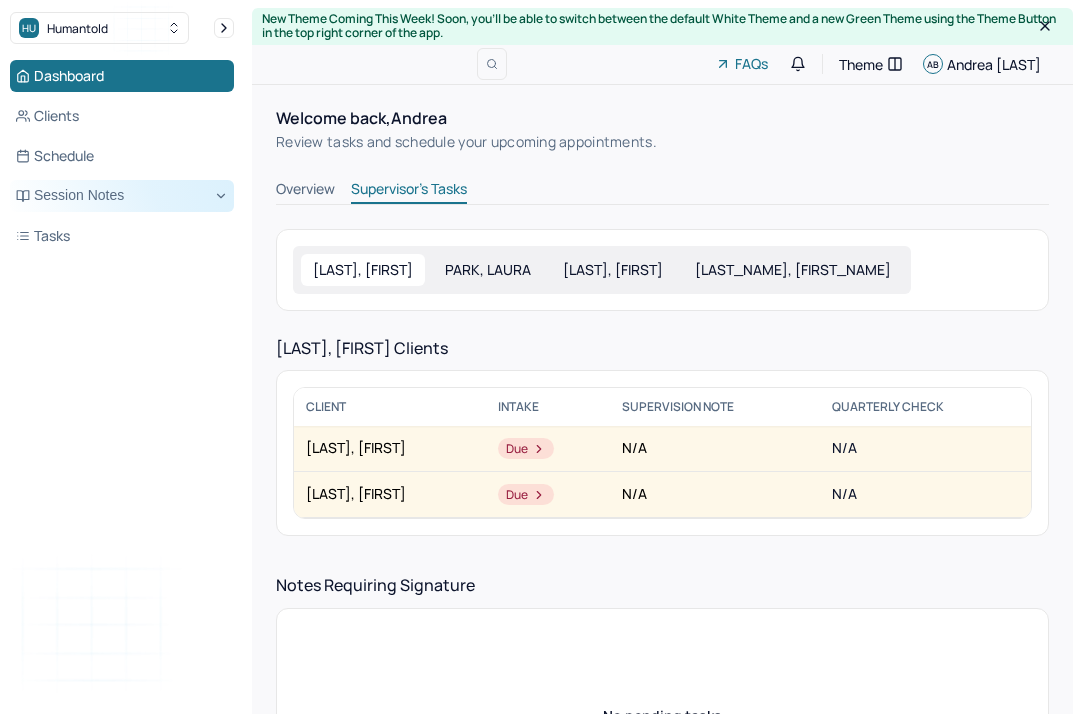 scroll, scrollTop: 55, scrollLeft: 0, axis: vertical 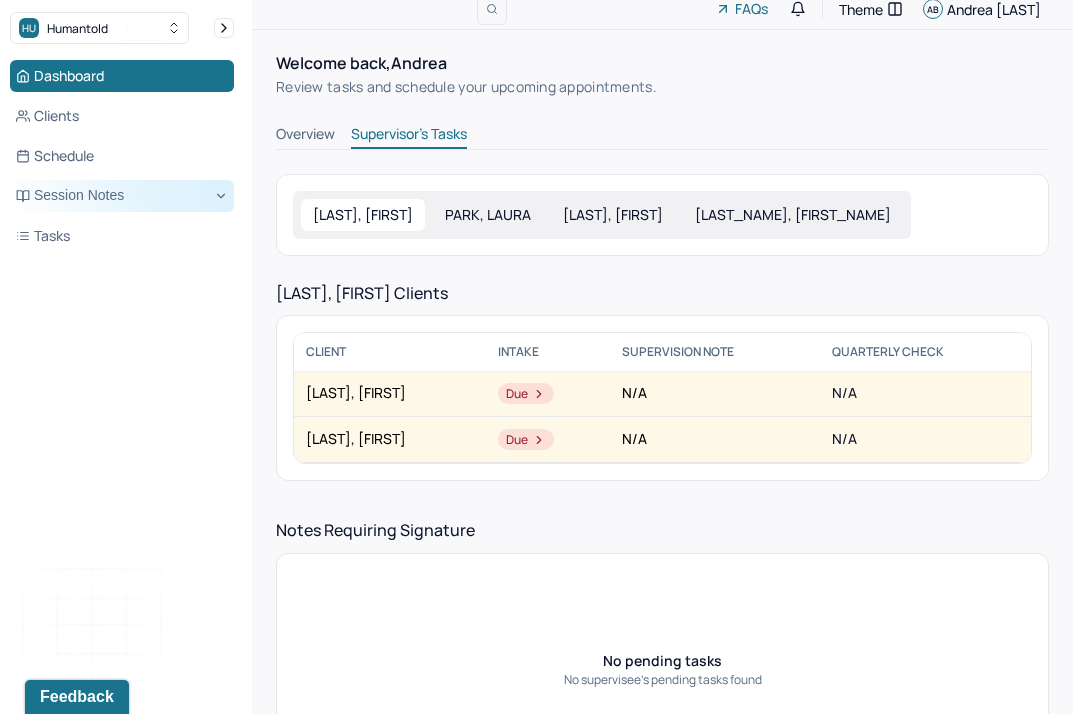 click on "Session Notes" at bounding box center [122, 196] 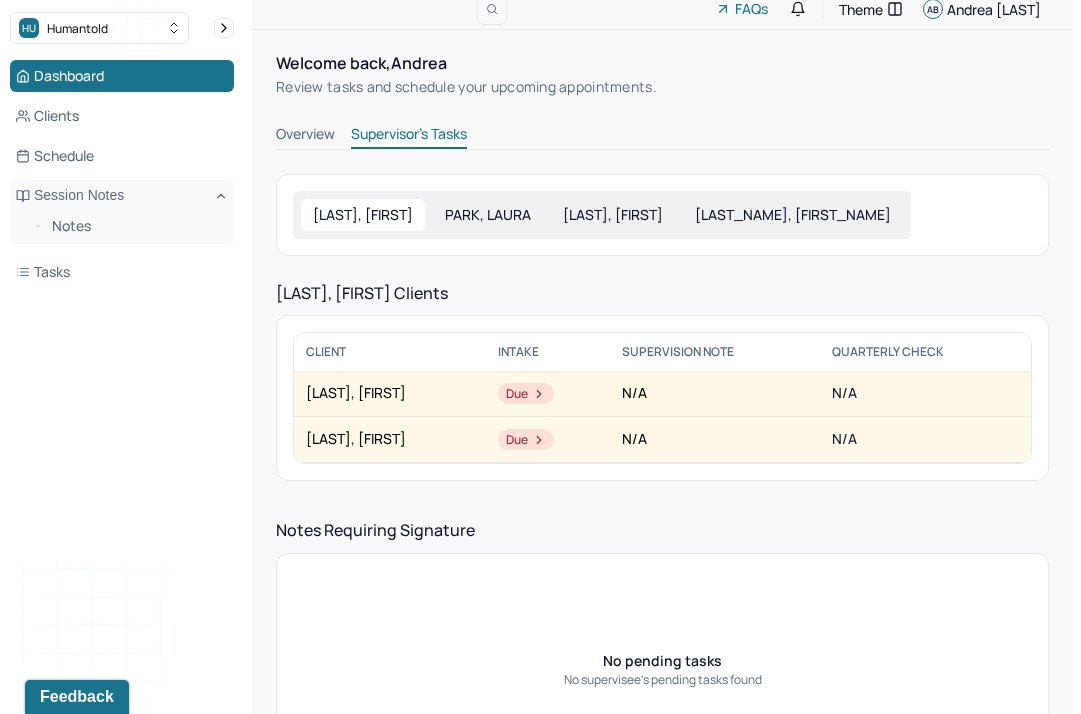 click on "Notes" at bounding box center (122, 228) 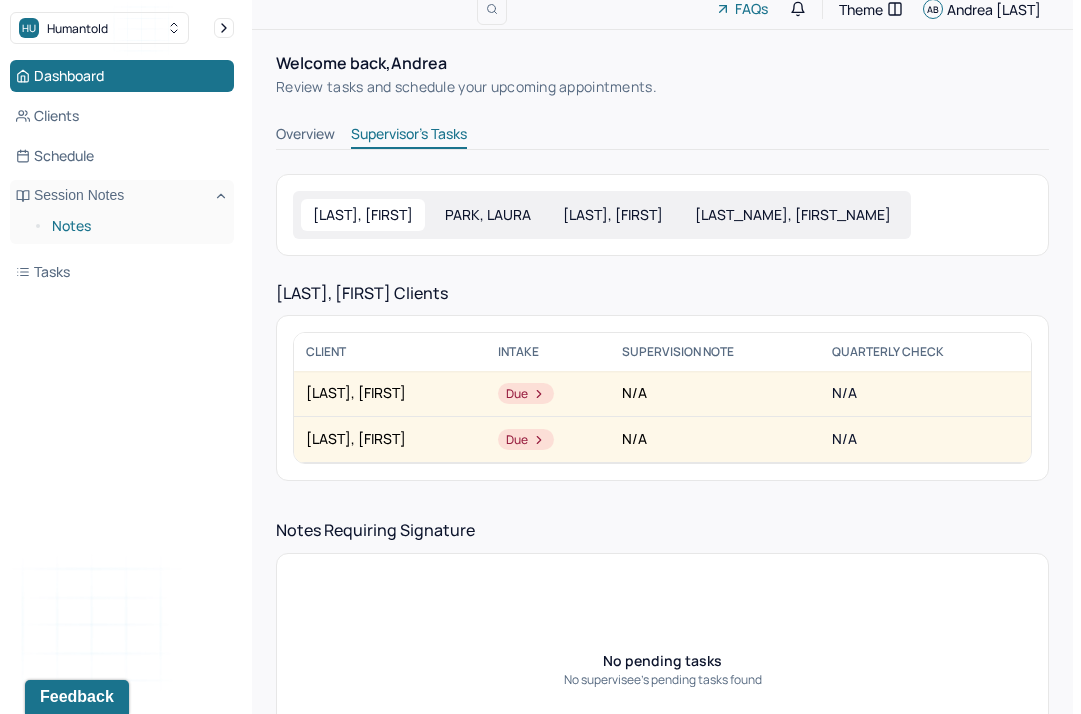 click on "Notes" at bounding box center [135, 226] 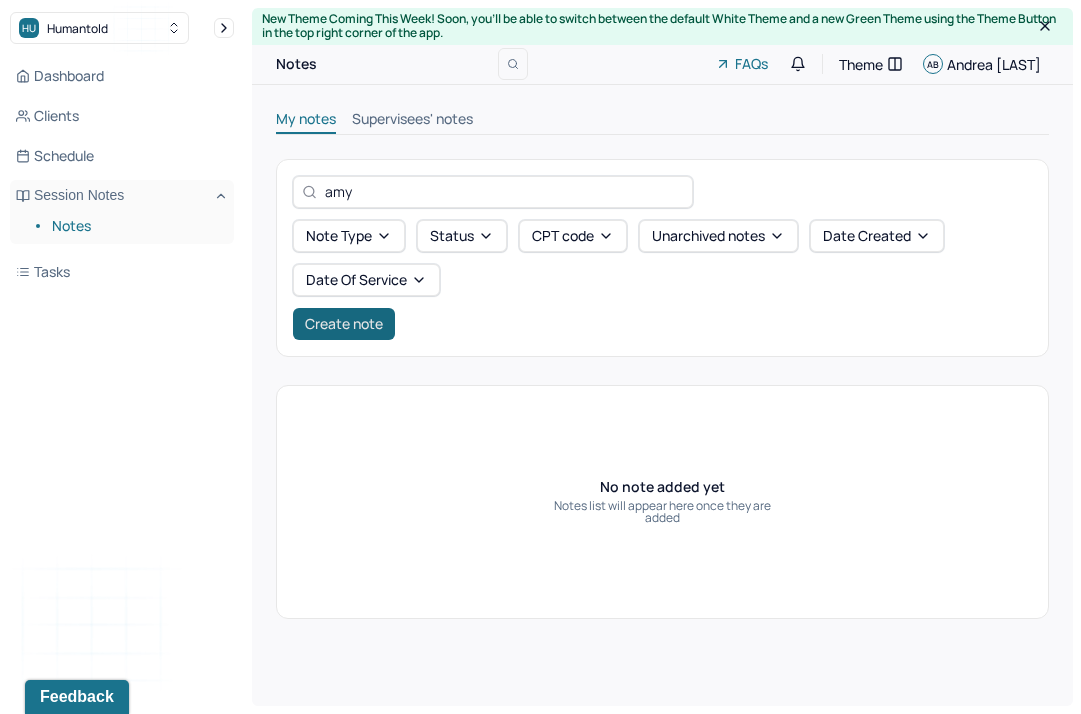 click on "Create note" at bounding box center (344, 324) 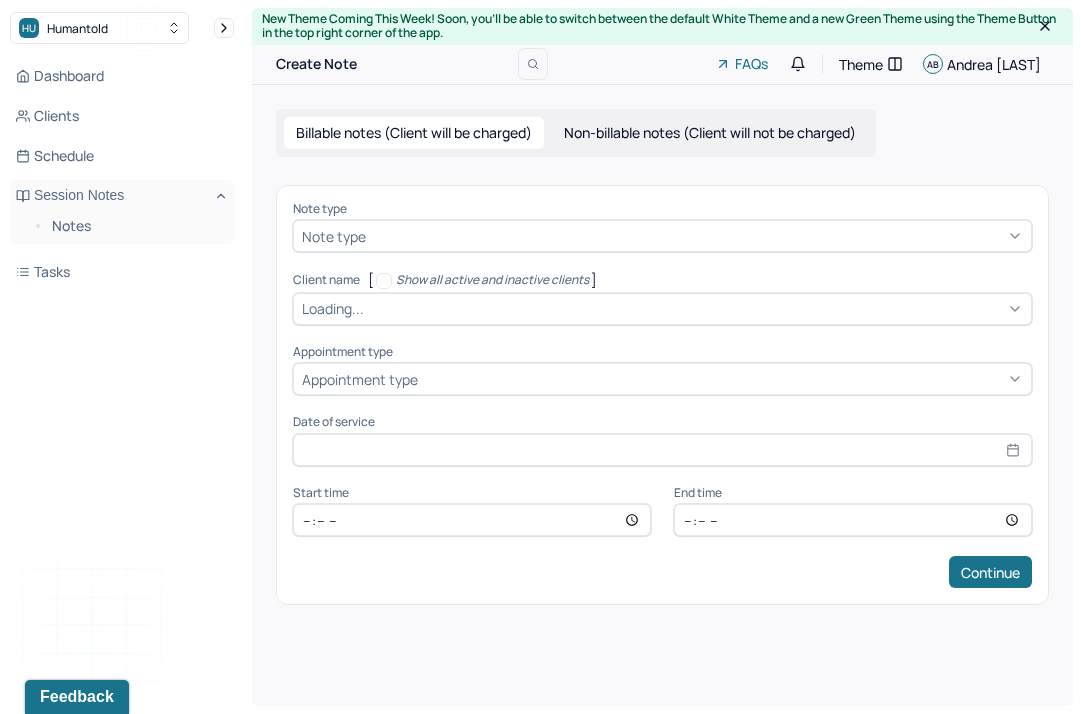click on "Loading..." at bounding box center (662, 309) 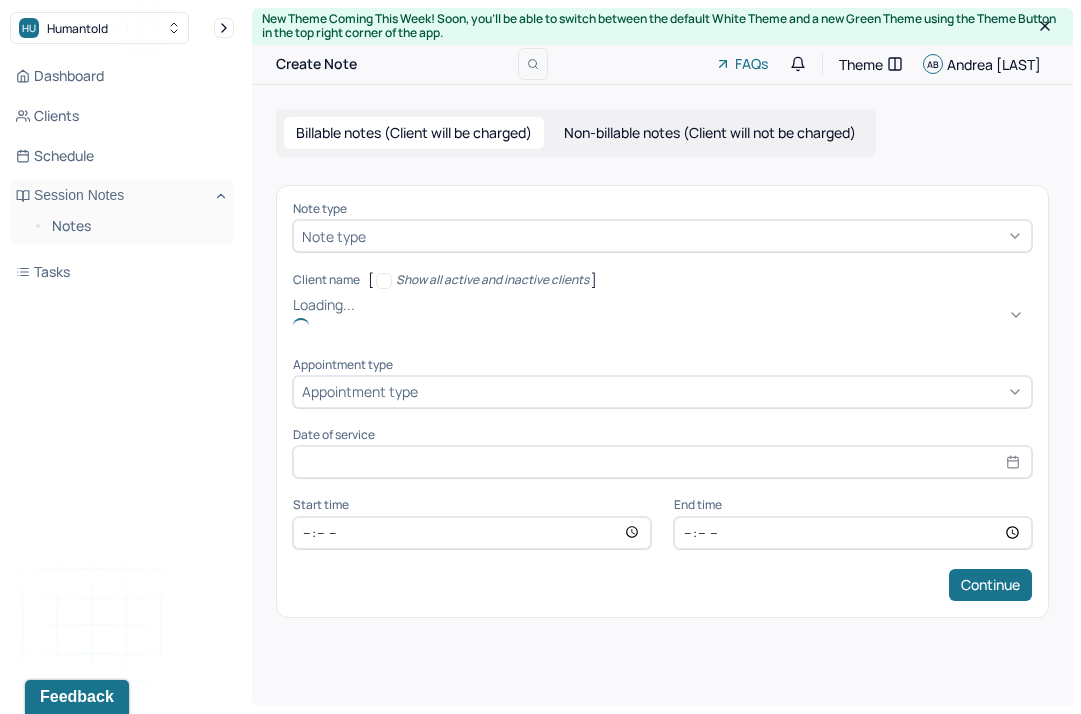 click on "Note type" at bounding box center [334, 236] 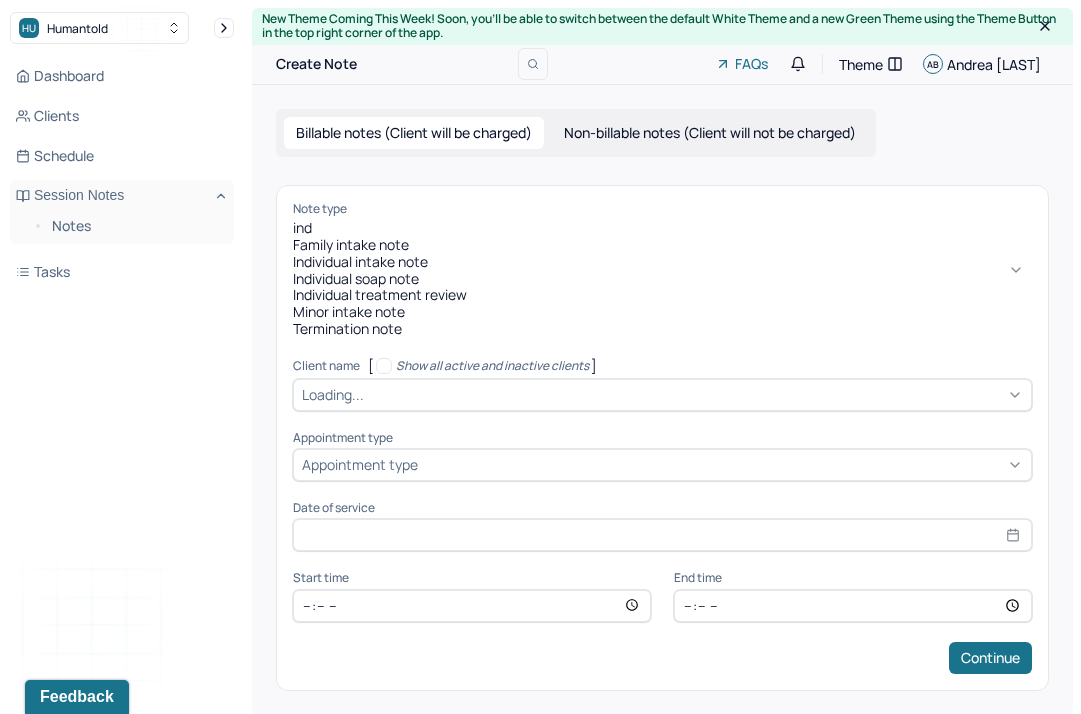 type on "indi" 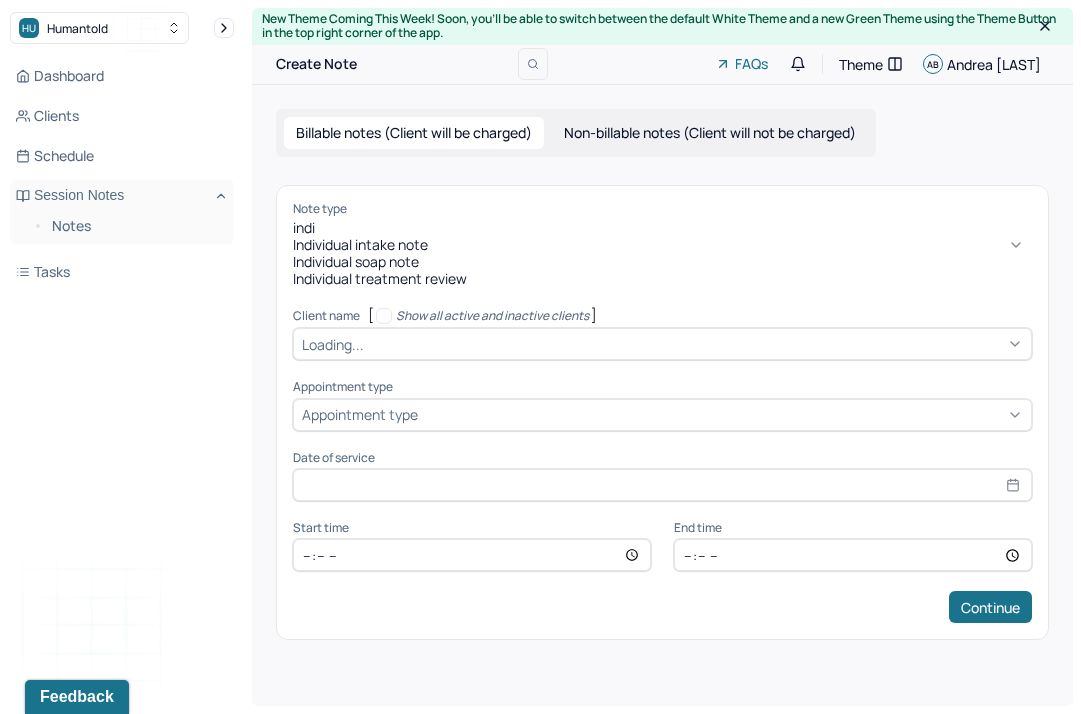 click on "Individual soap note" at bounding box center [662, 262] 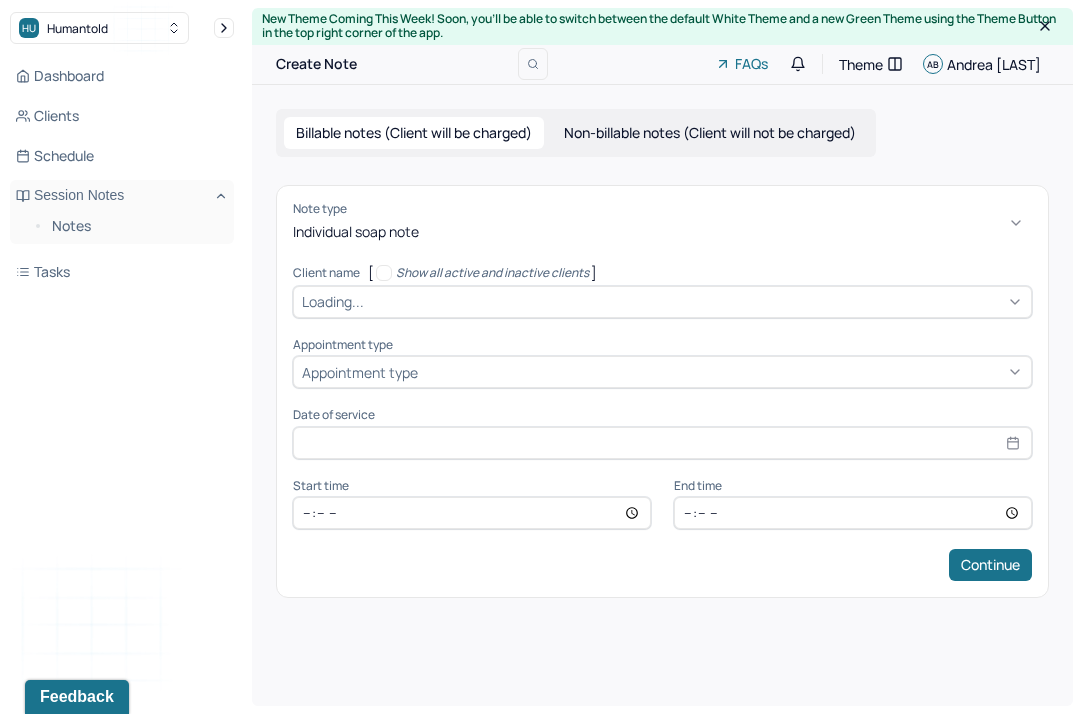 click on "Loading..." at bounding box center [662, 302] 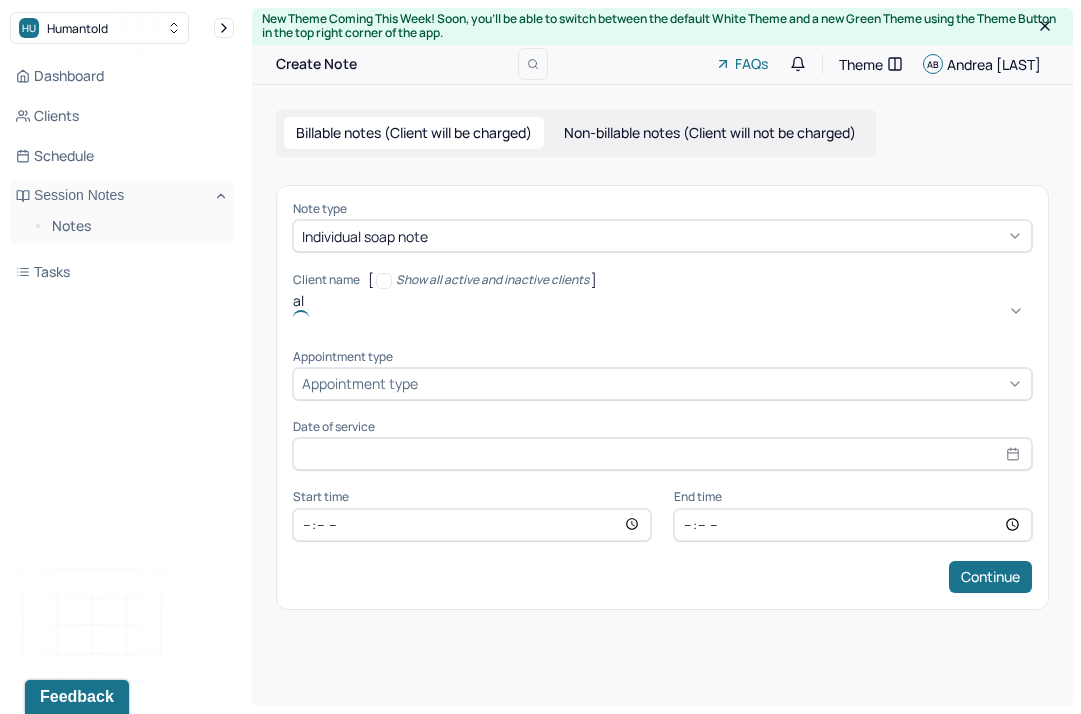 type on "ale" 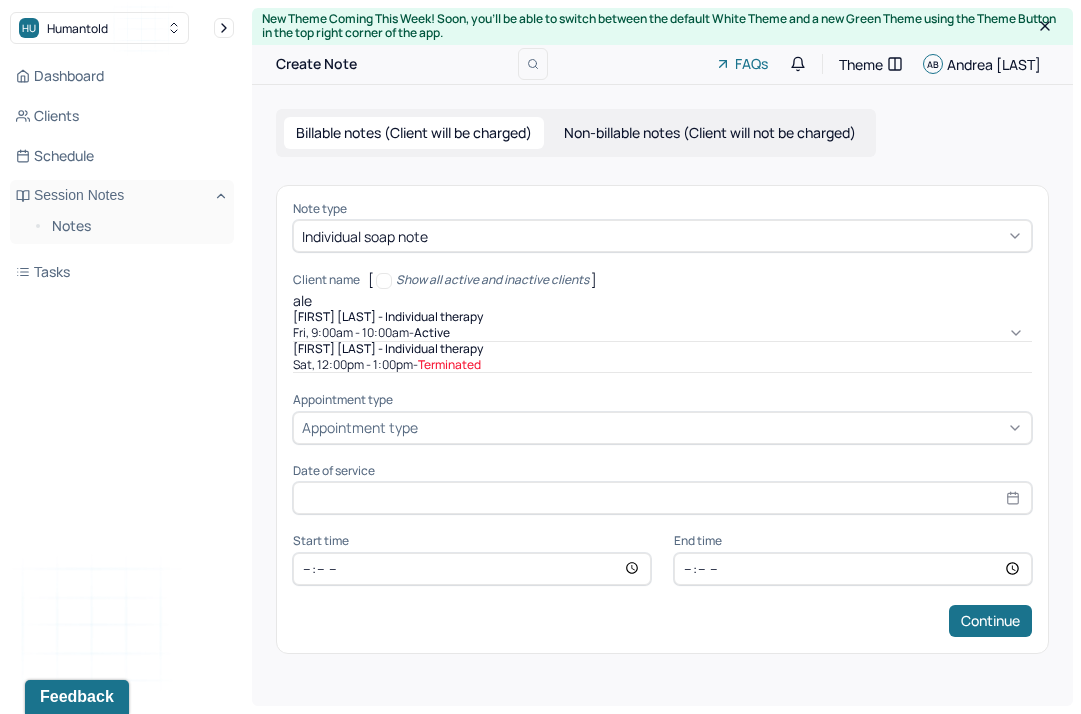 click on "[DAY], [TIME] - [TIME] - [STATUS]" at bounding box center [662, 333] 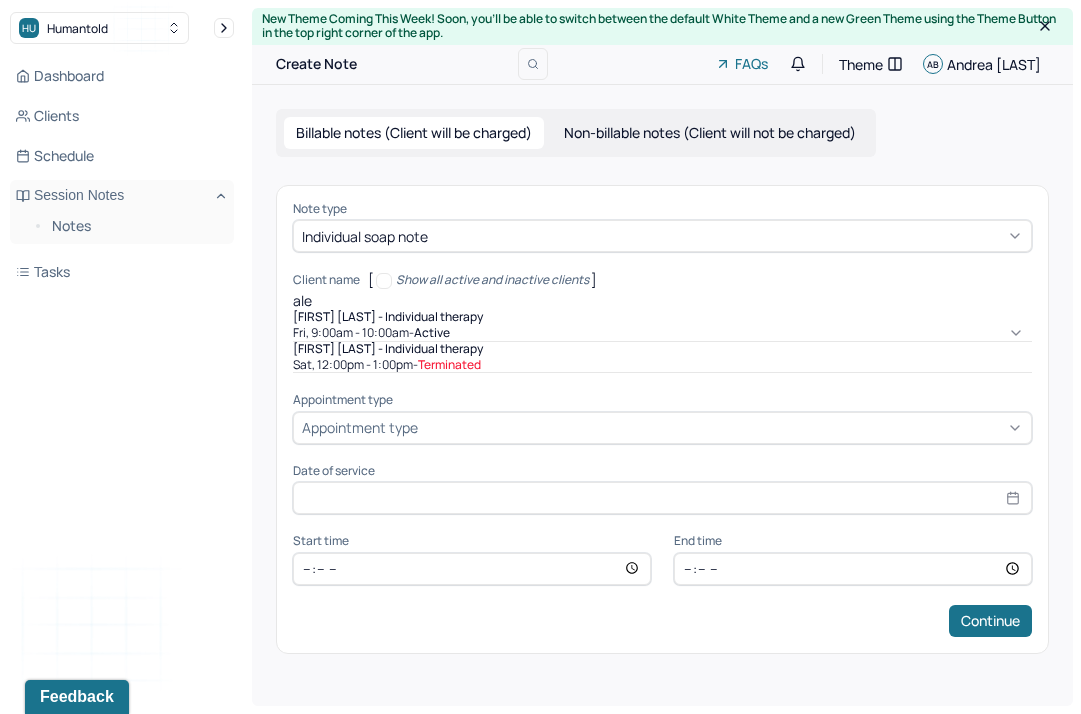 type 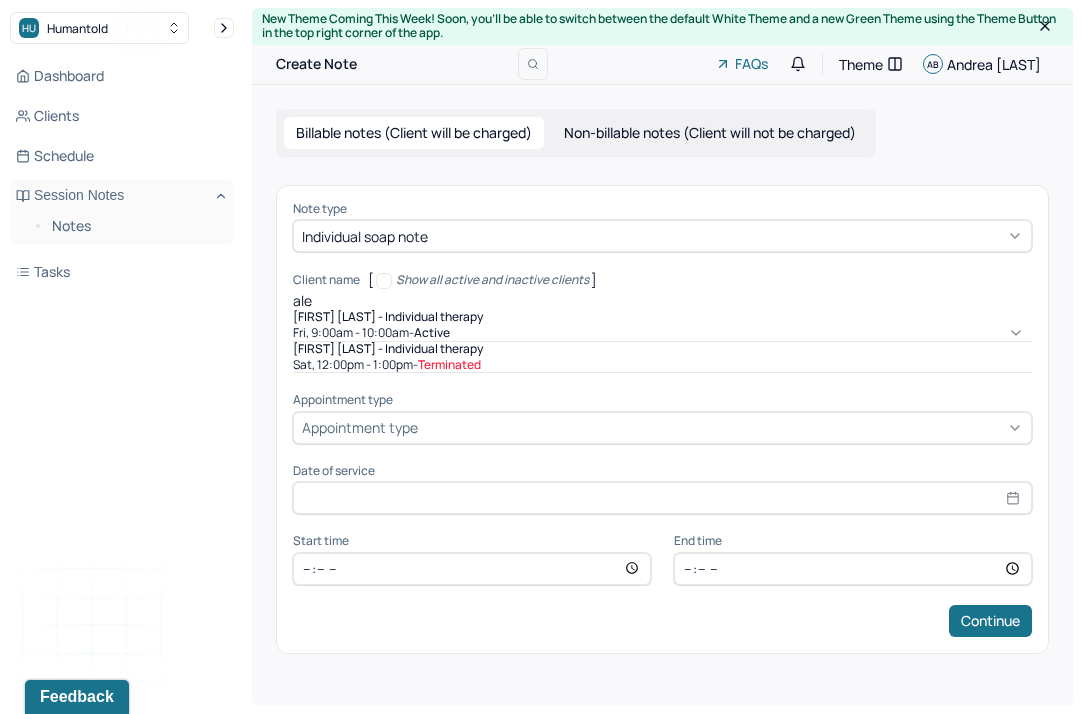 type on "Aug 1, 2025" 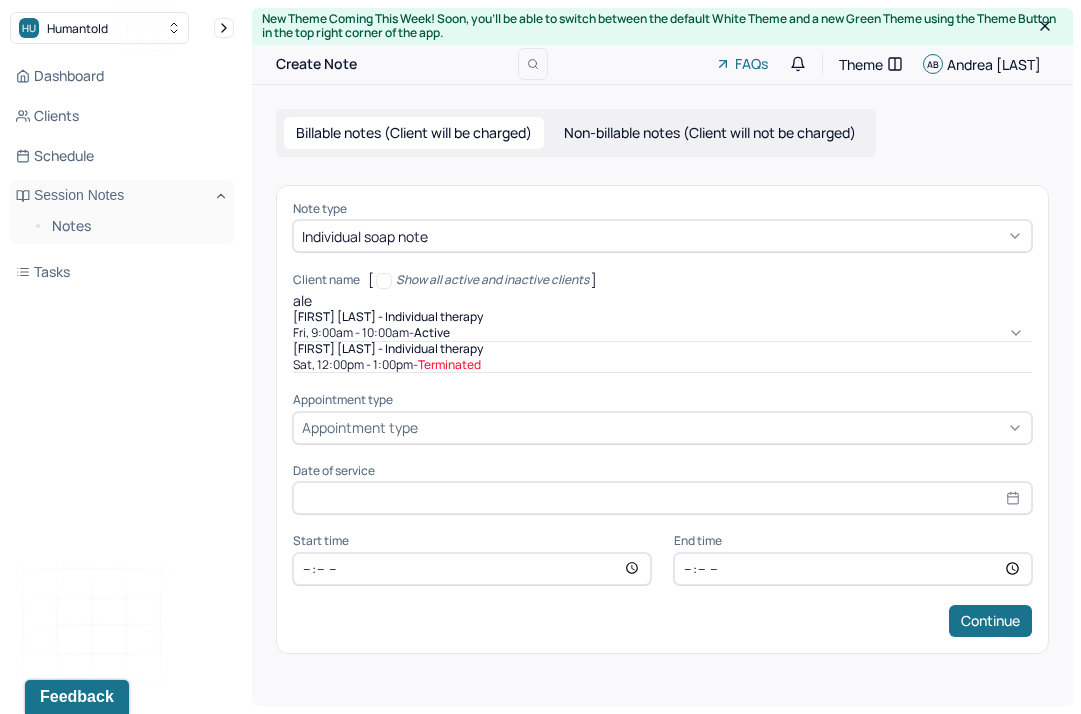 type on "09:00" 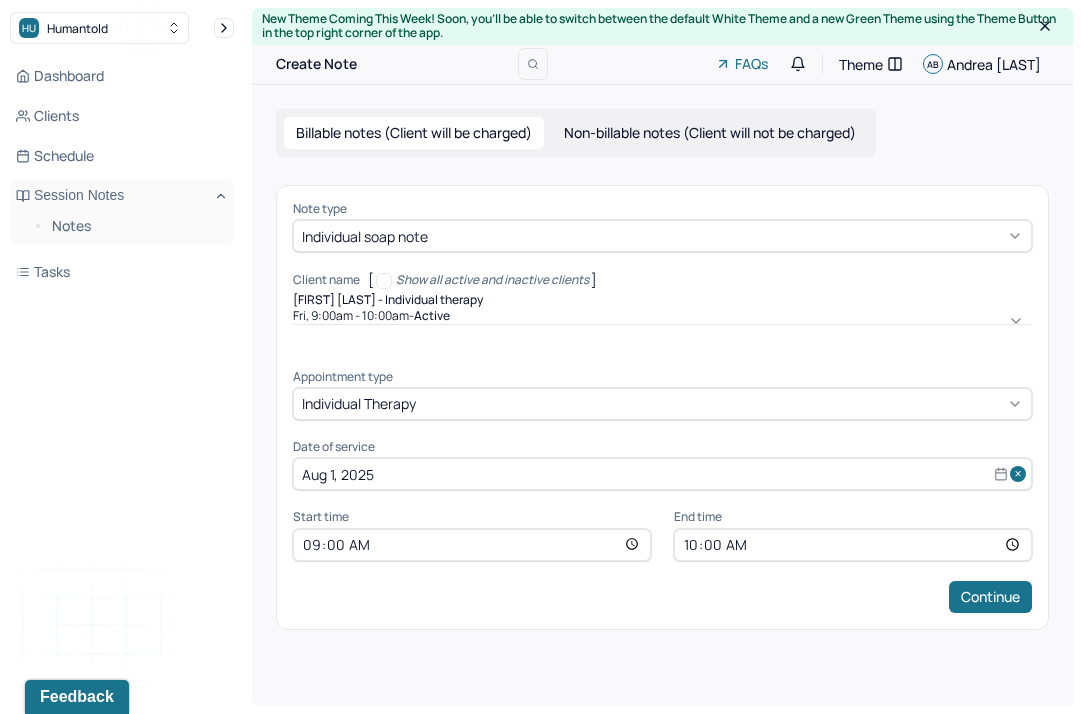 click on "09:00" at bounding box center (472, 545) 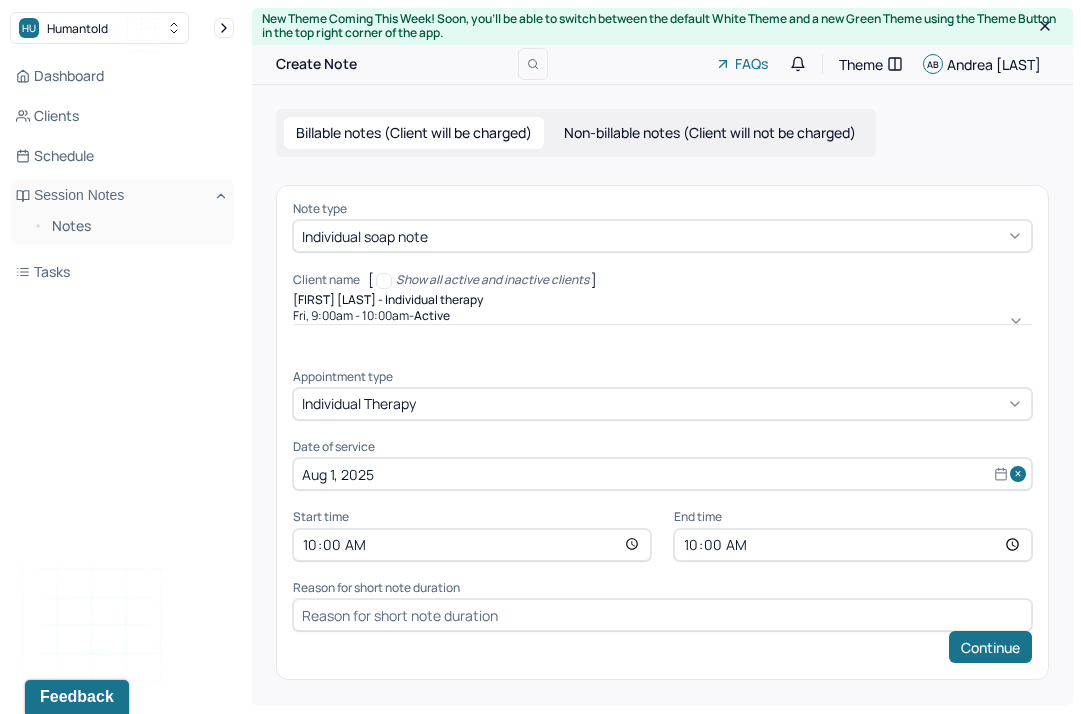 click on "10:00" at bounding box center (853, 545) 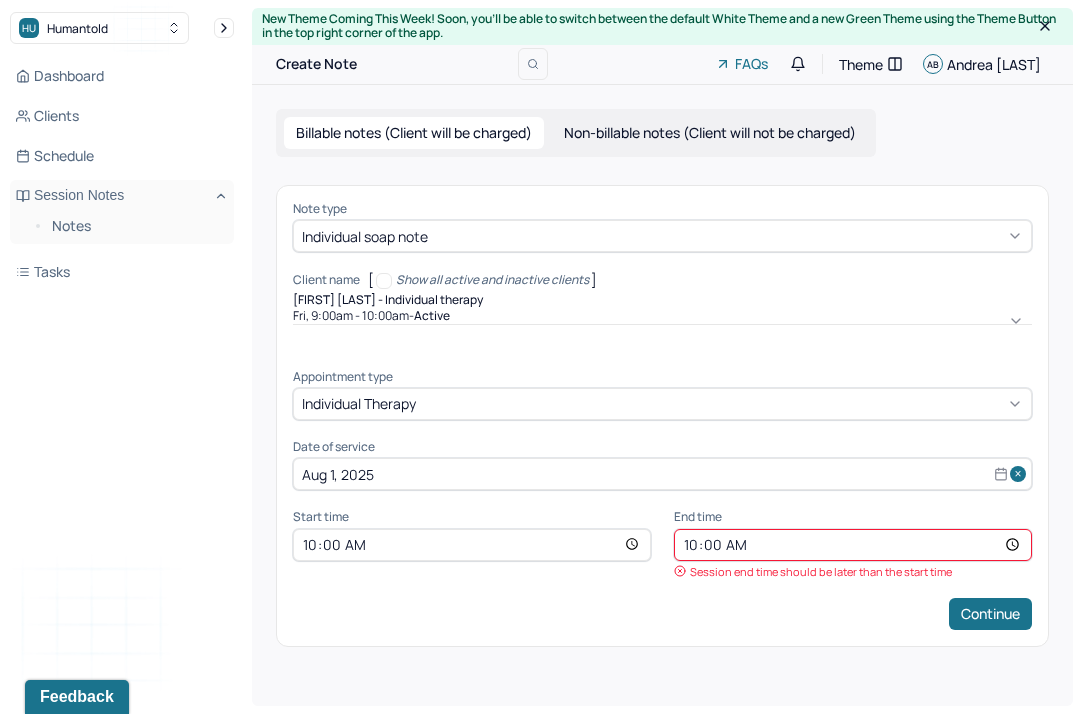 type on "11:00" 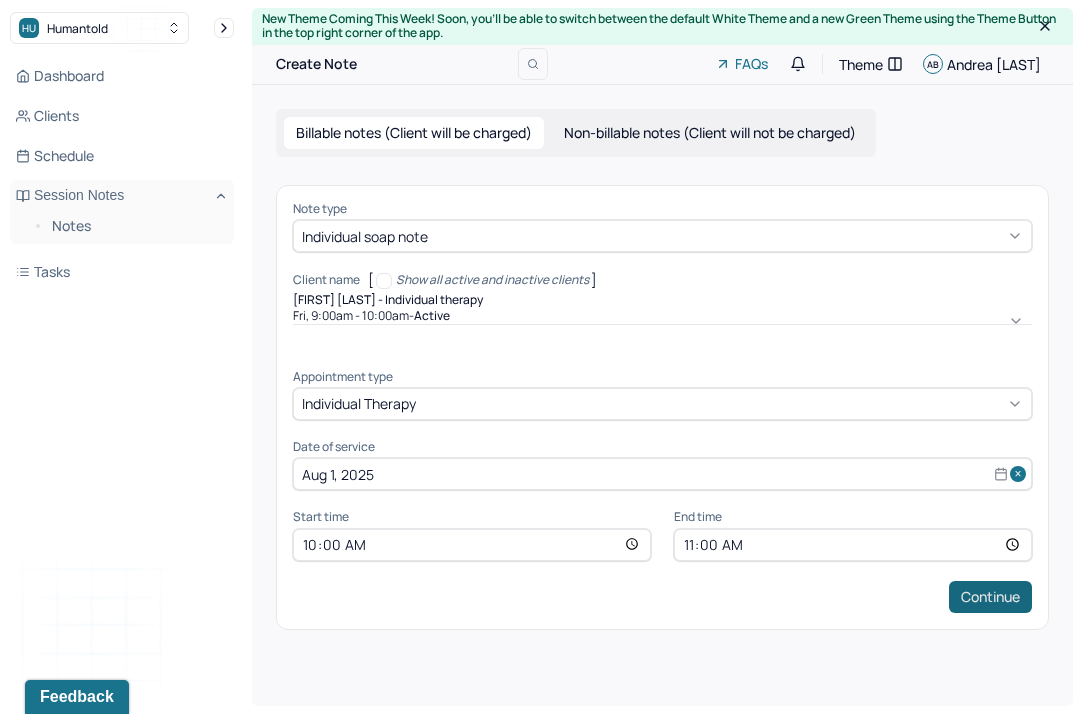 click on "Continue" at bounding box center (990, 597) 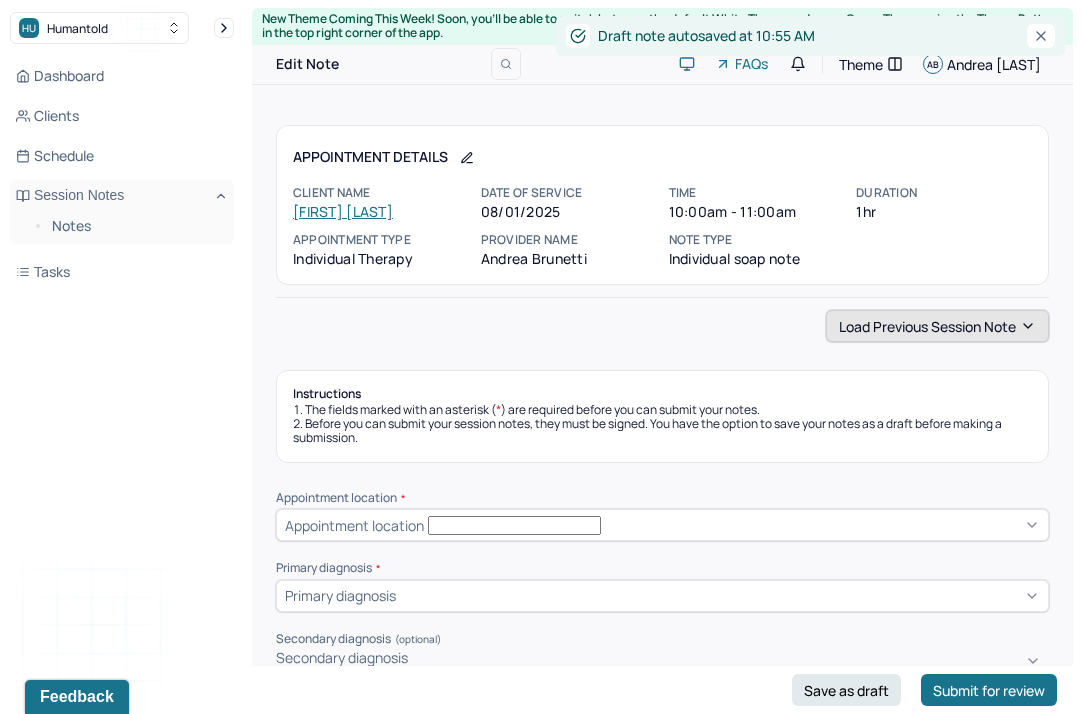 click on "Load previous session note" at bounding box center (937, 326) 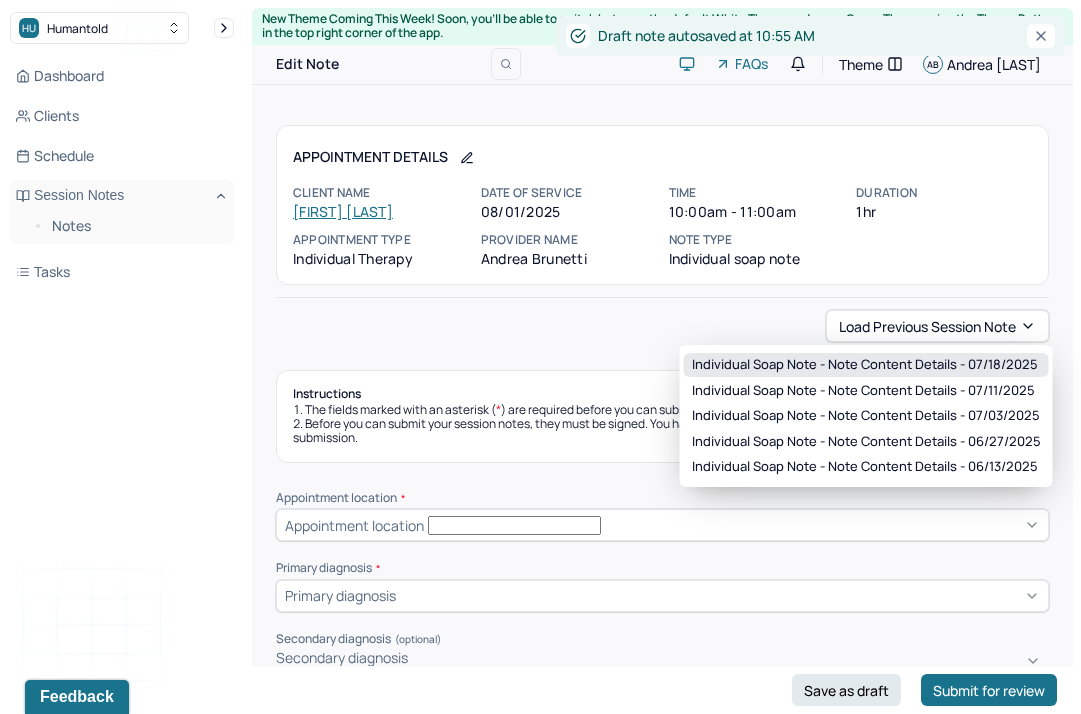click on "Individual soap note   - Note content Details -   07/18/2025" at bounding box center [865, 365] 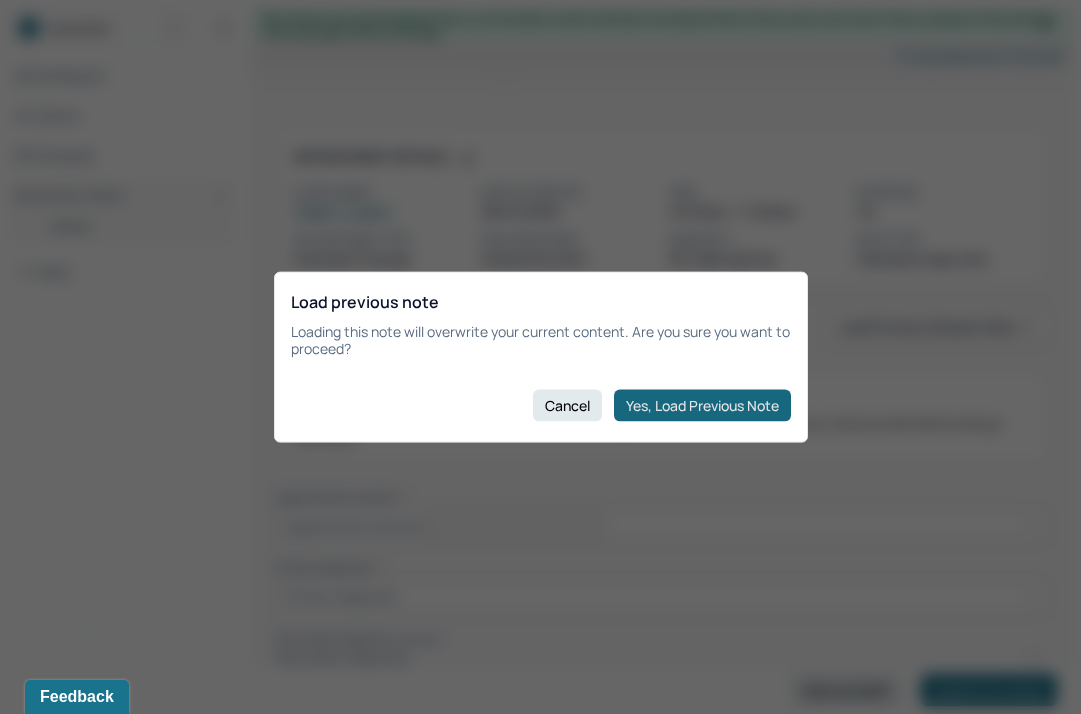 click on "Yes, Load Previous Note" at bounding box center [702, 405] 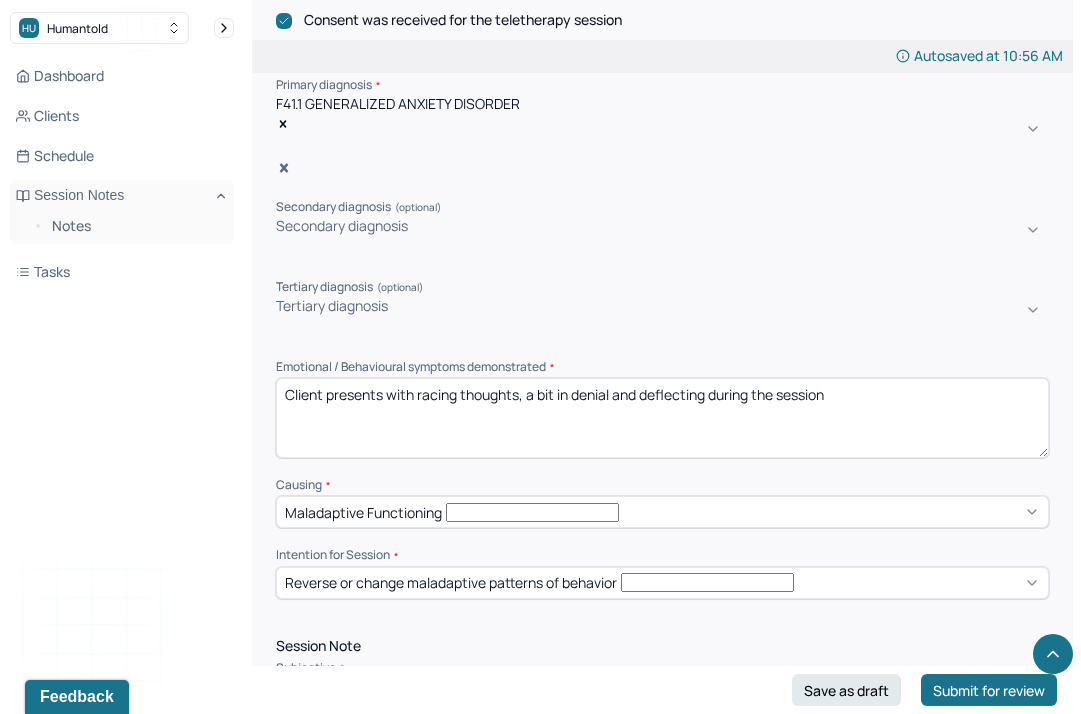 scroll, scrollTop: 705, scrollLeft: 0, axis: vertical 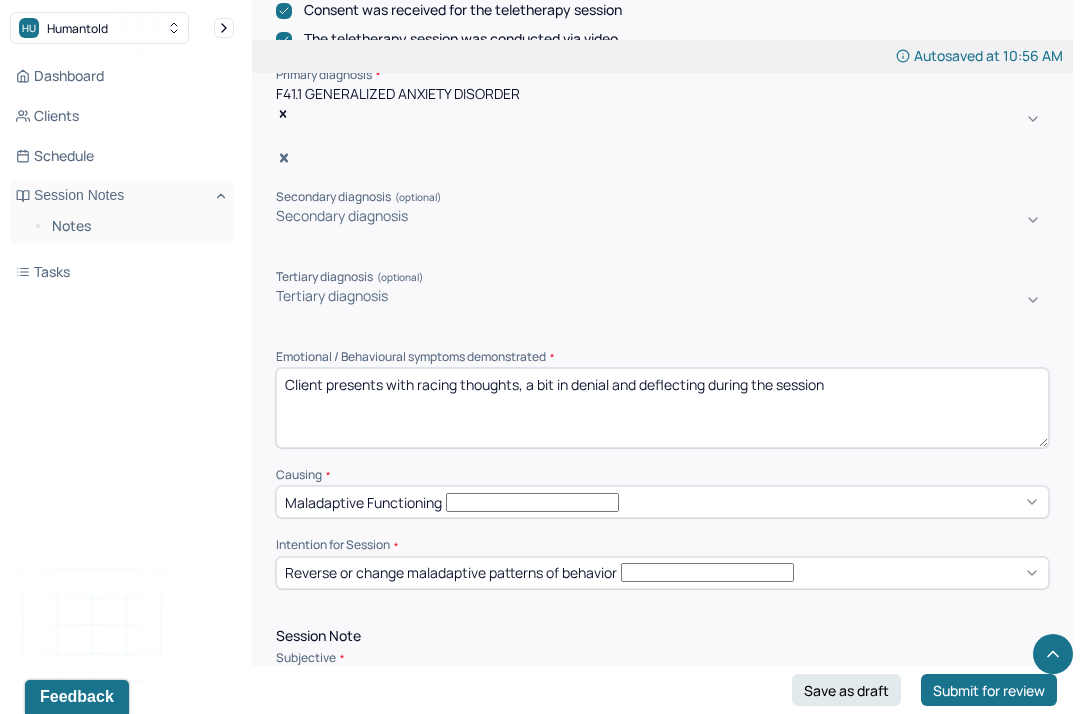 drag, startPoint x: 849, startPoint y: 324, endPoint x: 392, endPoint y: 324, distance: 457 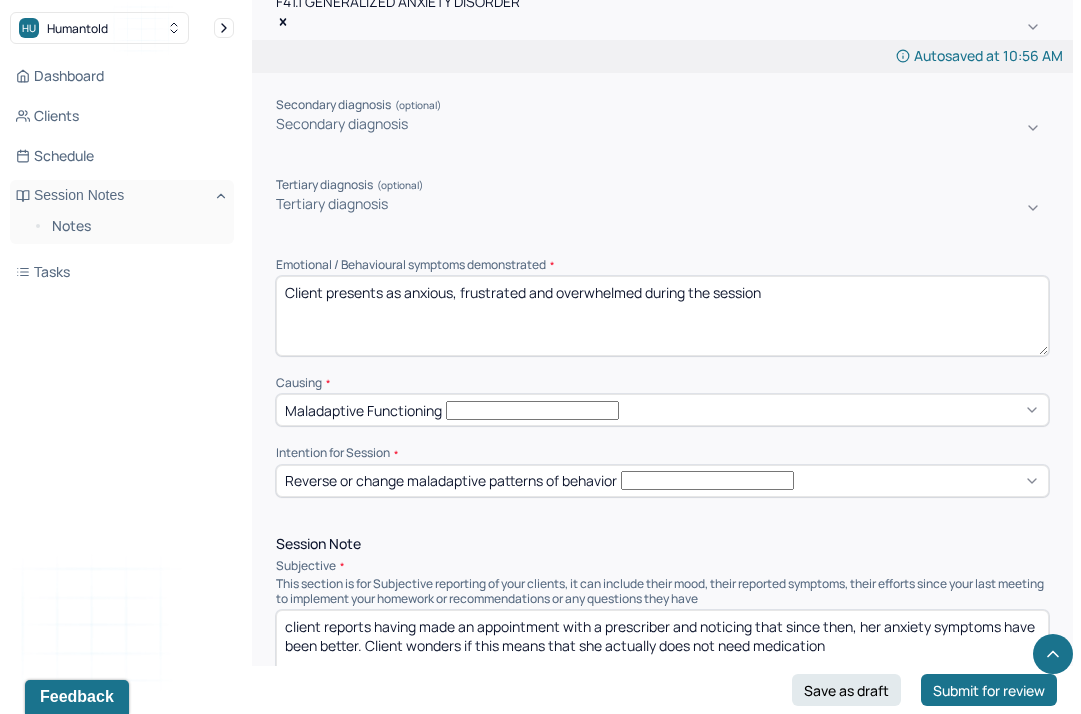 scroll, scrollTop: 871, scrollLeft: 0, axis: vertical 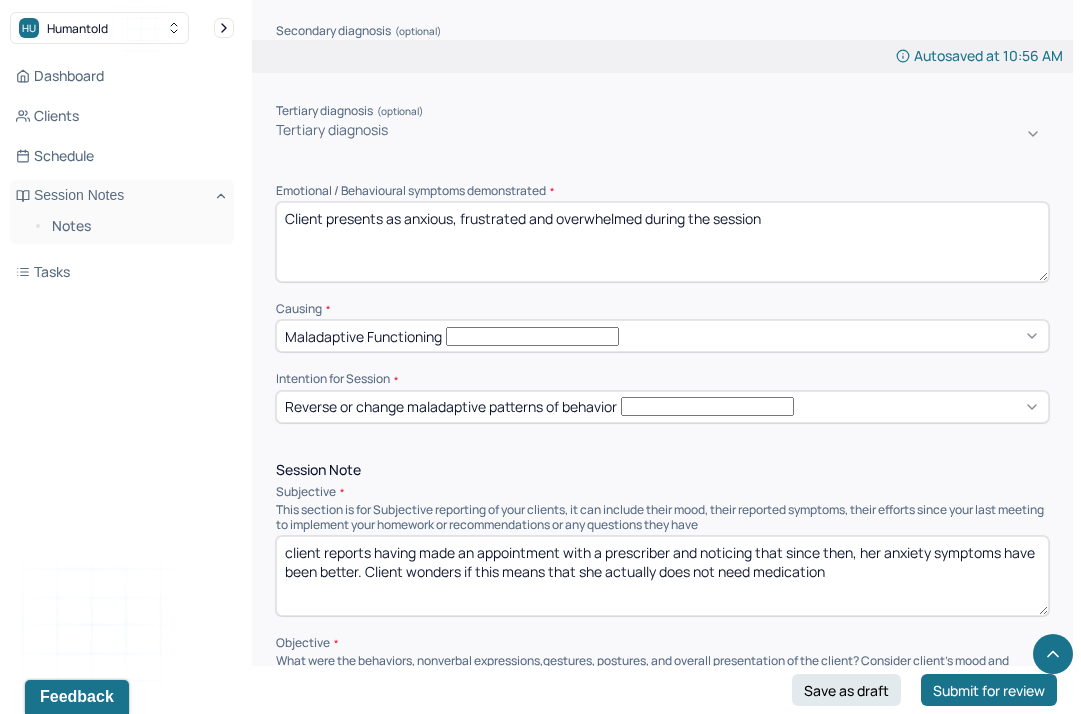 type on "Client presents as anxious, frustrated and overwhelmed during the session" 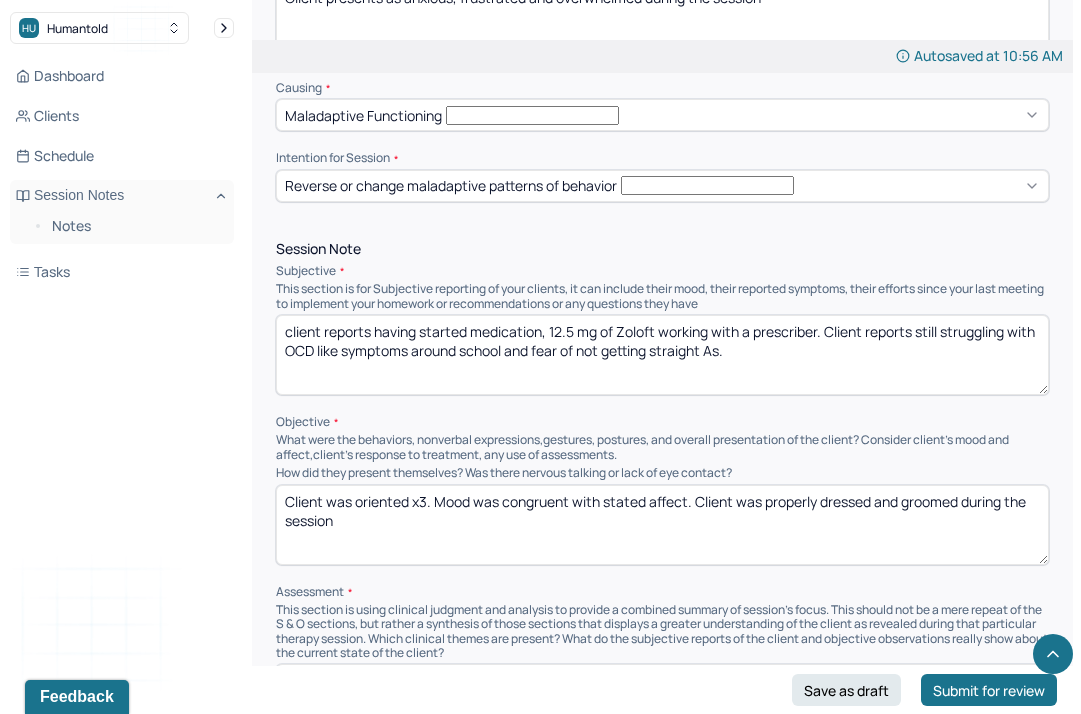 scroll, scrollTop: 1093, scrollLeft: 0, axis: vertical 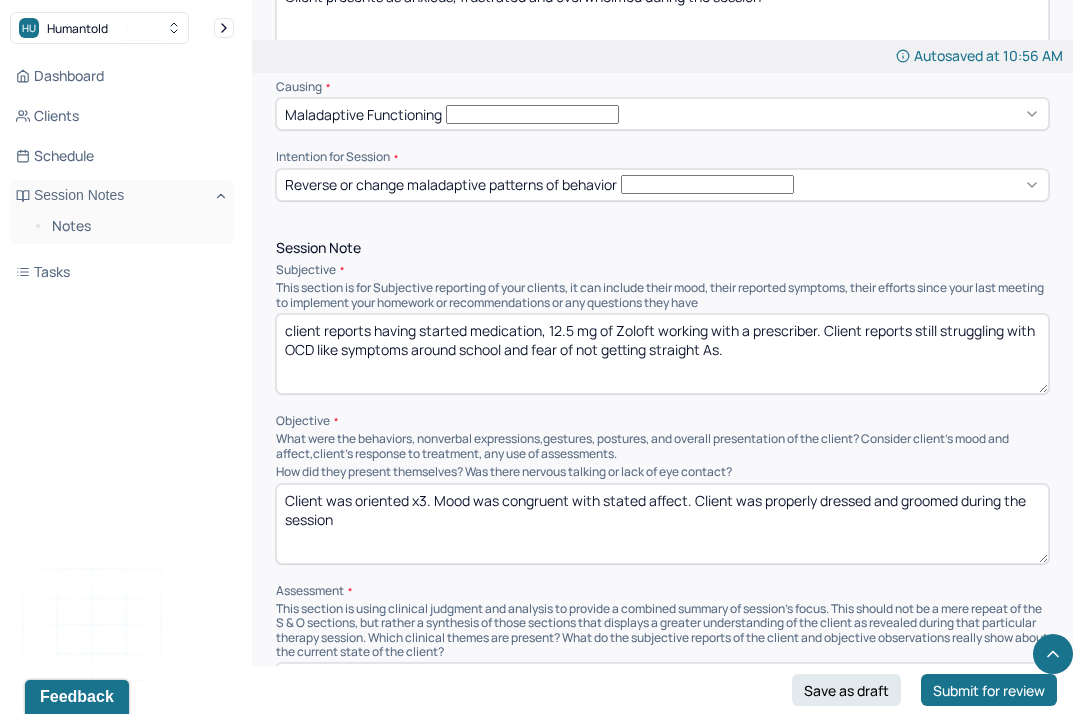 type on "client reports having started medication, 12.5 mg of Zoloft working with a prescriber. Client reports still struggling with OCD like symptoms around school and fear of not getting straight As." 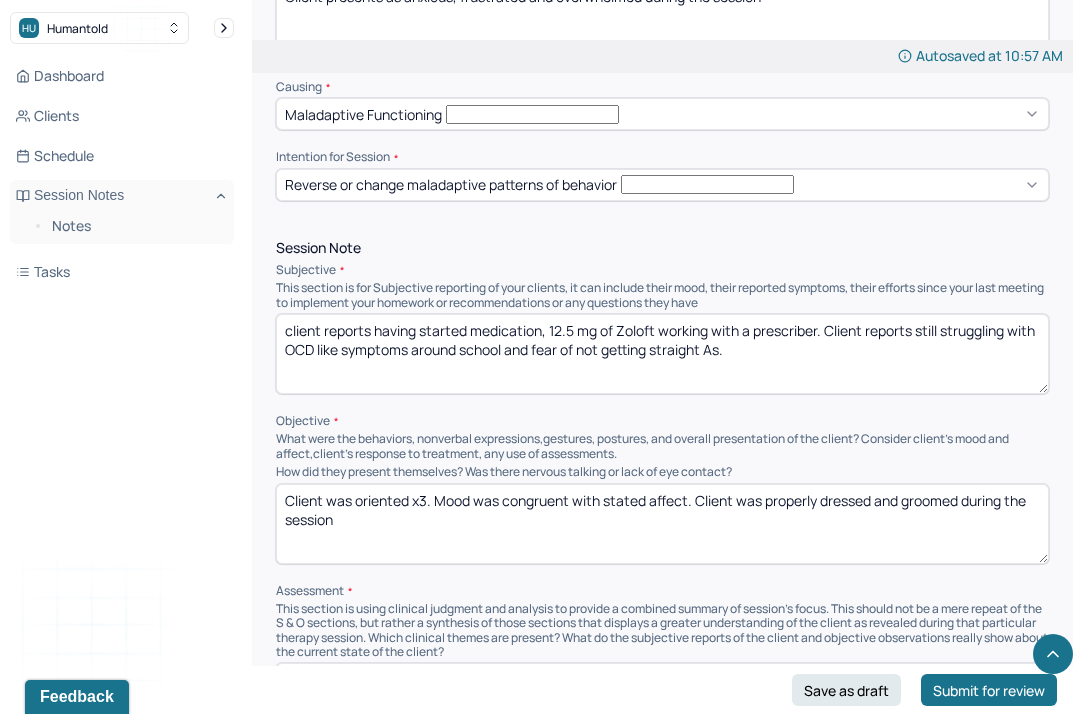 drag, startPoint x: 443, startPoint y: 468, endPoint x: 327, endPoint y: 438, distance: 119.81653 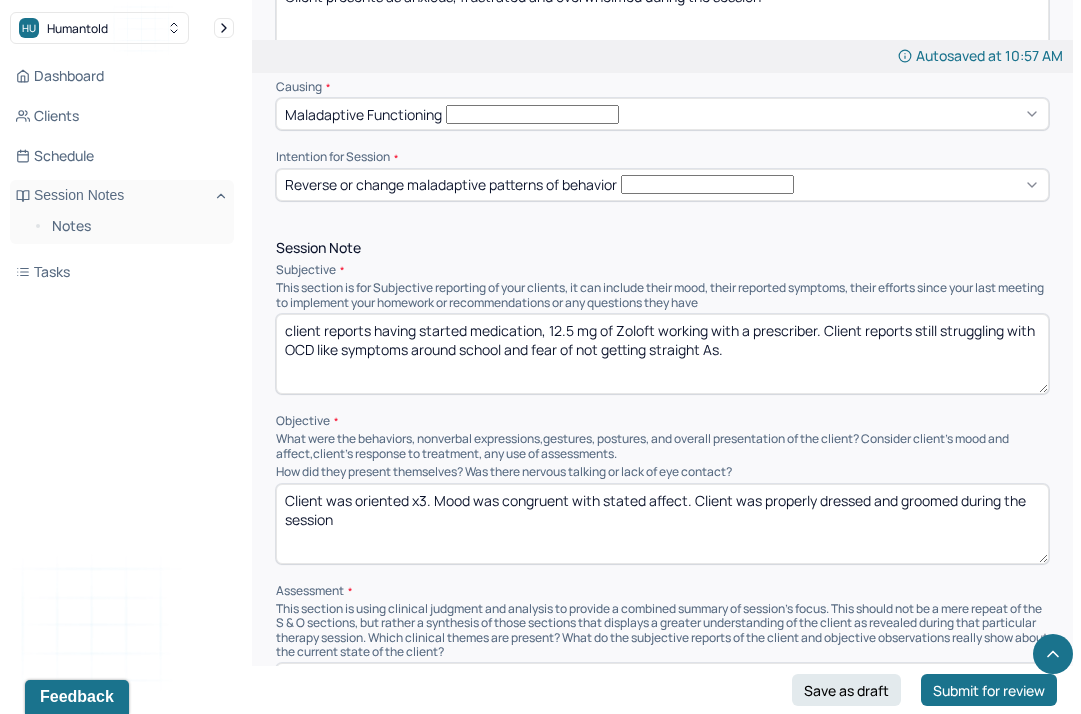 click on "Client was oriented x3. Mood was congruent with stated affect. Client was properly dressed and groomed during the session" at bounding box center (662, 524) 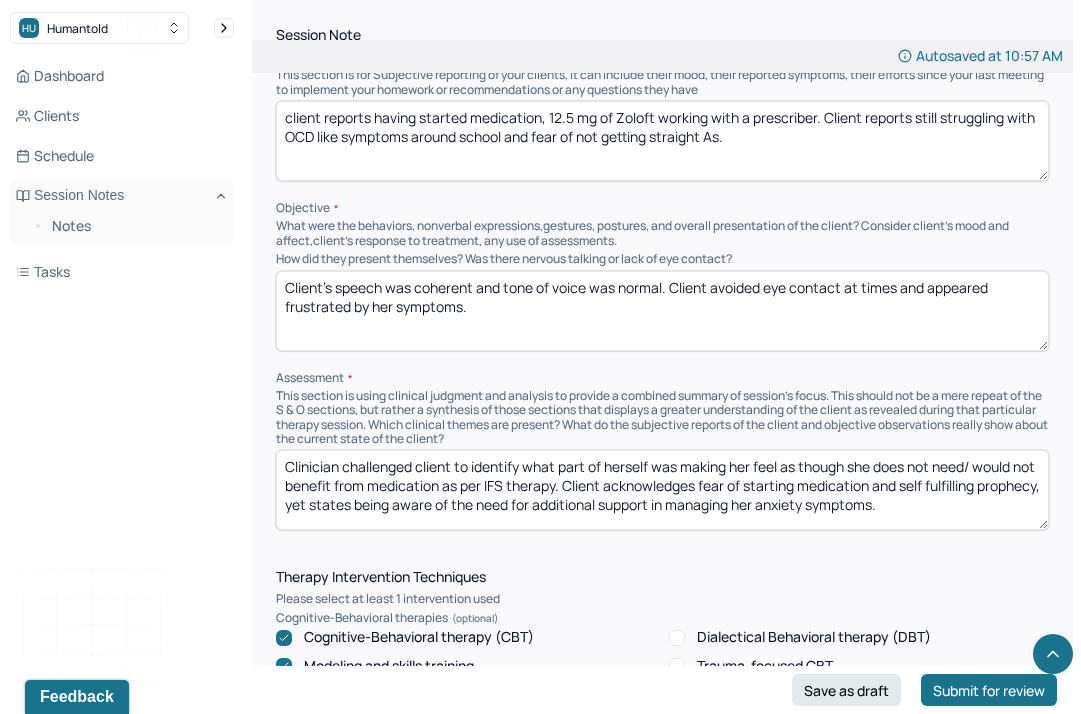 scroll, scrollTop: 1338, scrollLeft: 0, axis: vertical 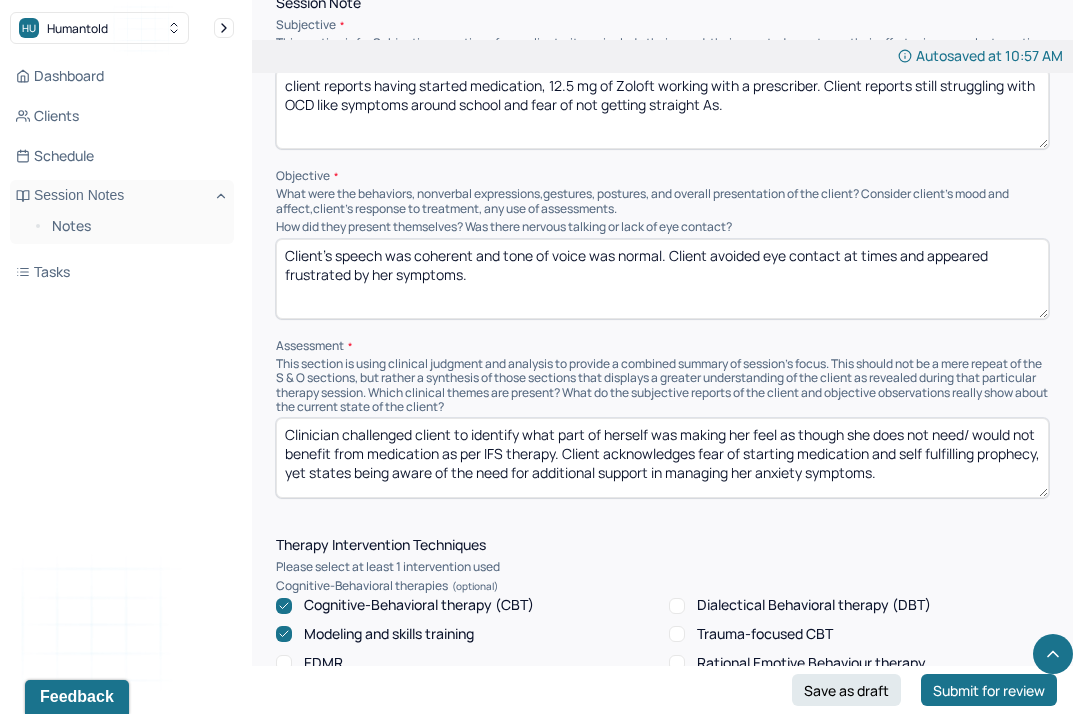 type on "Client's speech was coherent and tone of voice was normal. Client avoided eye contact at times and appeared frustrated by her symptoms." 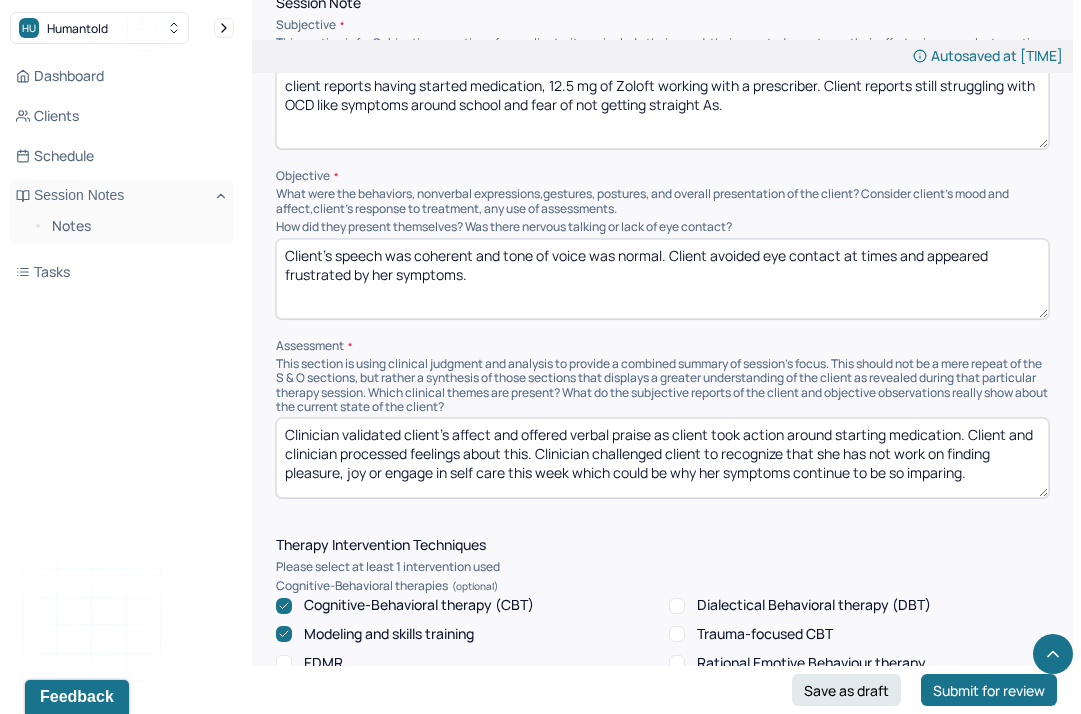 type on "Clinician validated client's affect and offered verbal praise as client took action around starting medication. Client and clinician processed feelings about this. Clinician challenged client to recognize that she has not work on finding pleasure, joy or engage in self care this week which could be why her symptoms continue to be so imparing." 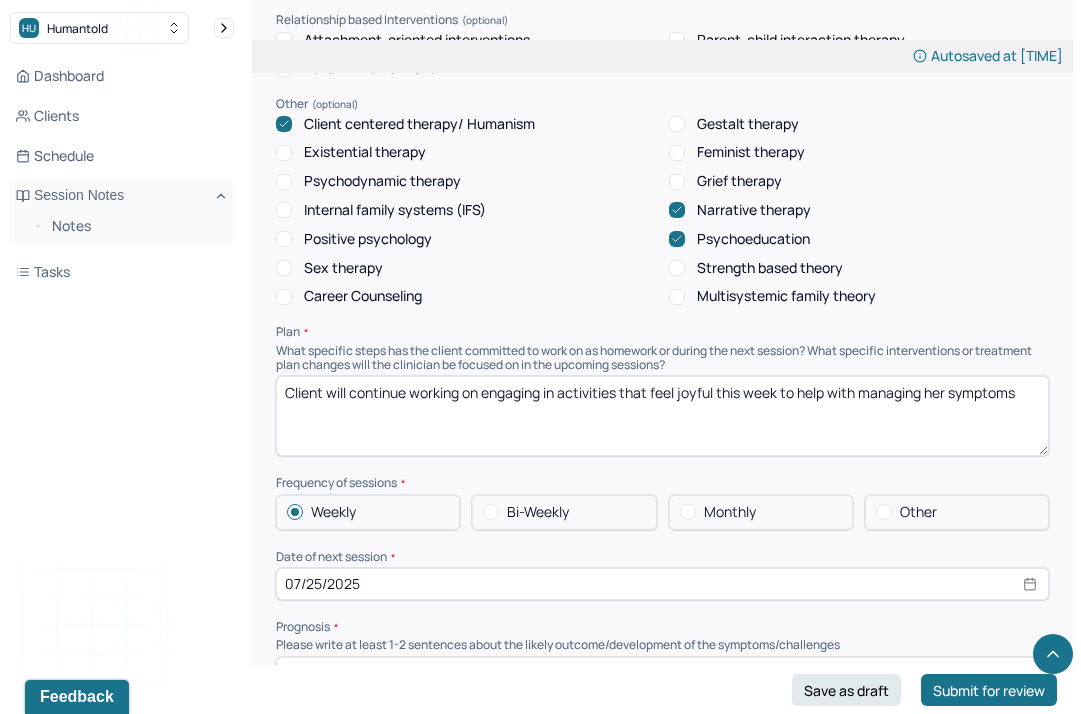 scroll, scrollTop: 2086, scrollLeft: 0, axis: vertical 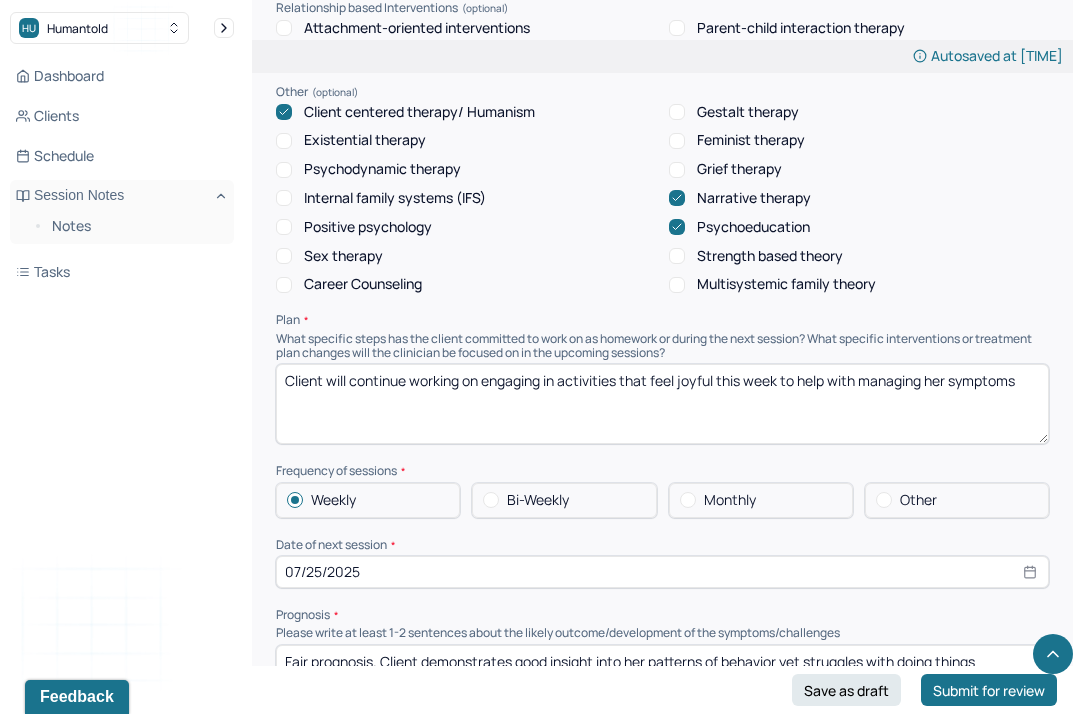 drag, startPoint x: 1020, startPoint y: 328, endPoint x: 352, endPoint y: 315, distance: 668.12646 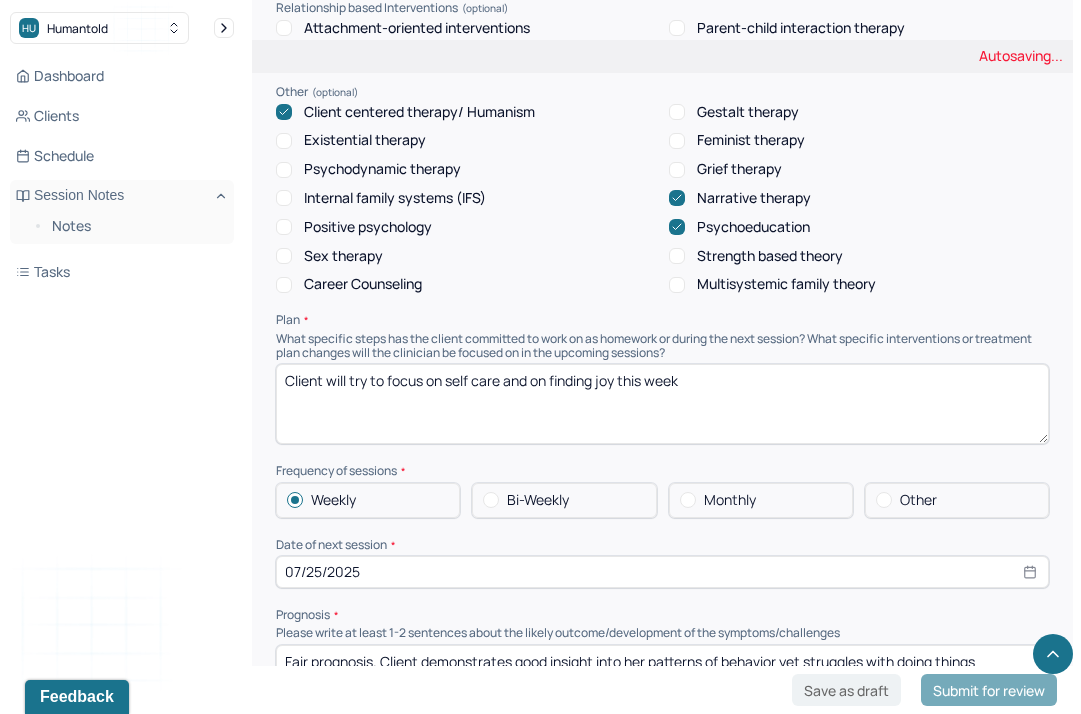 type on "Client will try to focus on self care and on finding joy this week" 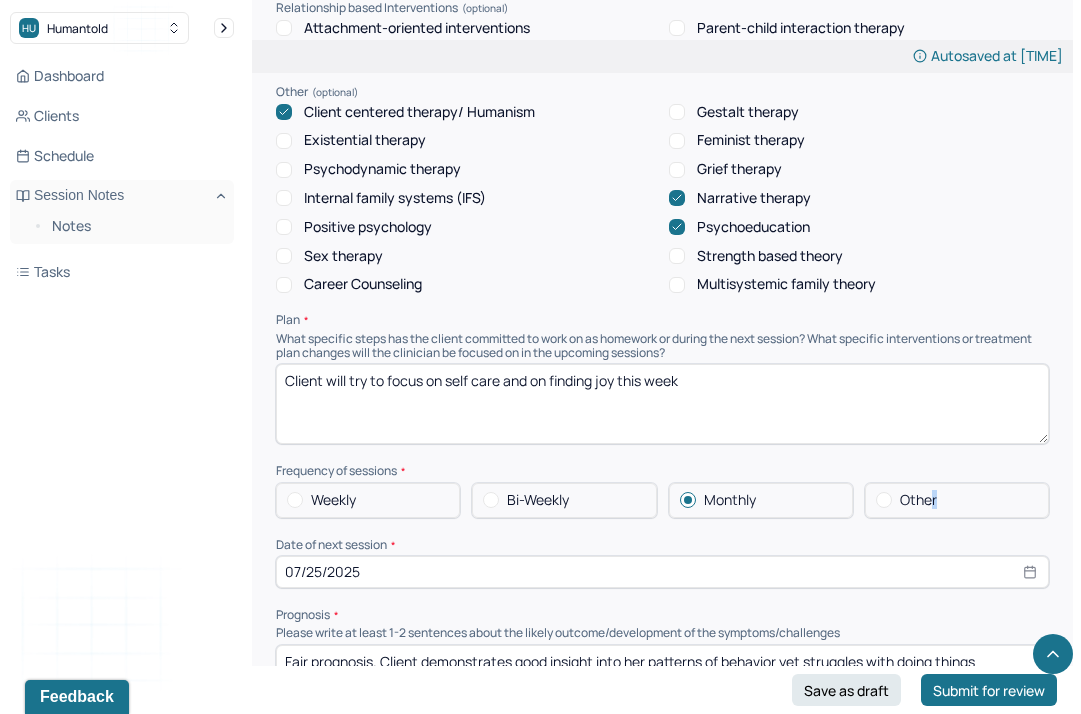 click on "Other" at bounding box center (957, 500) 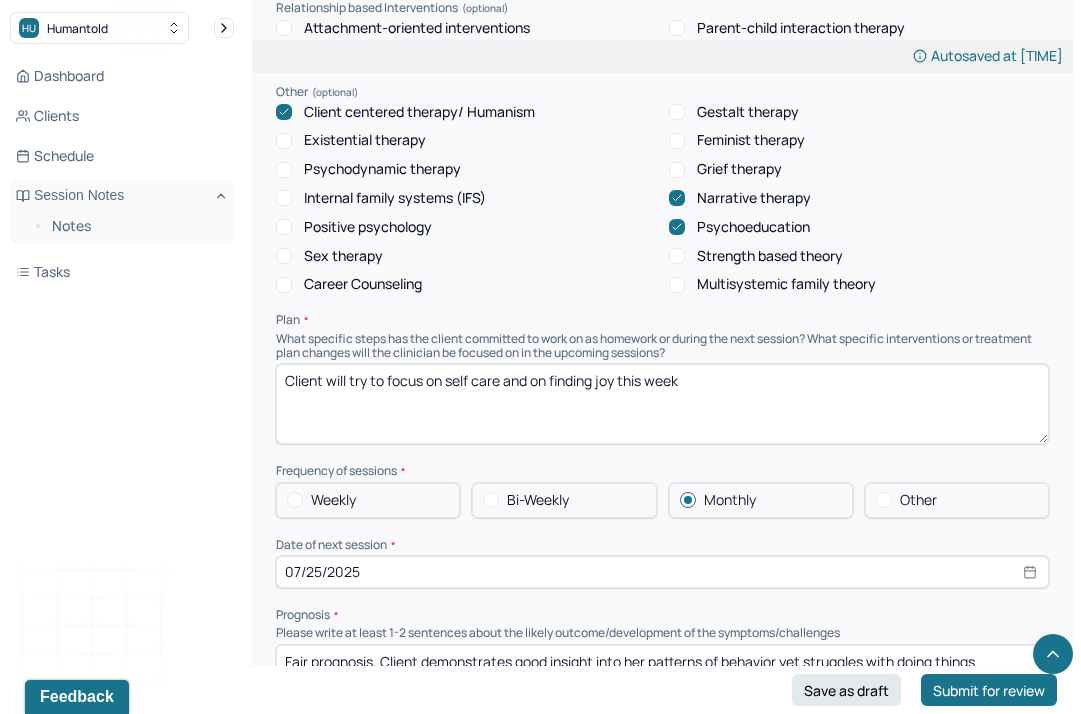 click at bounding box center (884, 500) 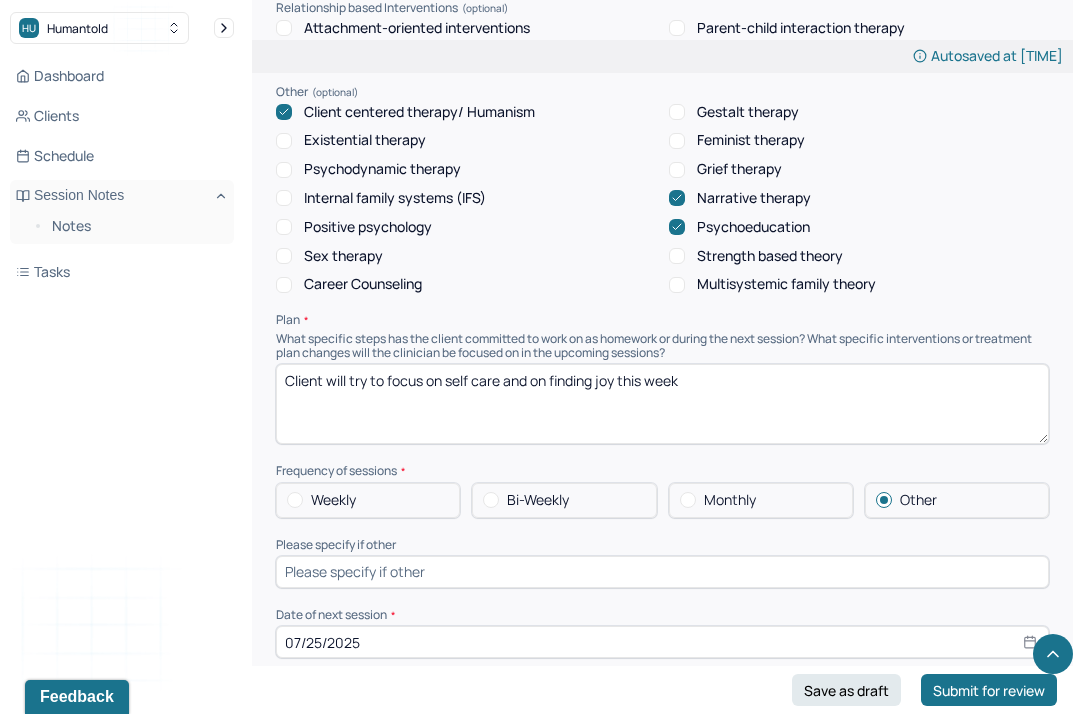 click at bounding box center [662, 572] 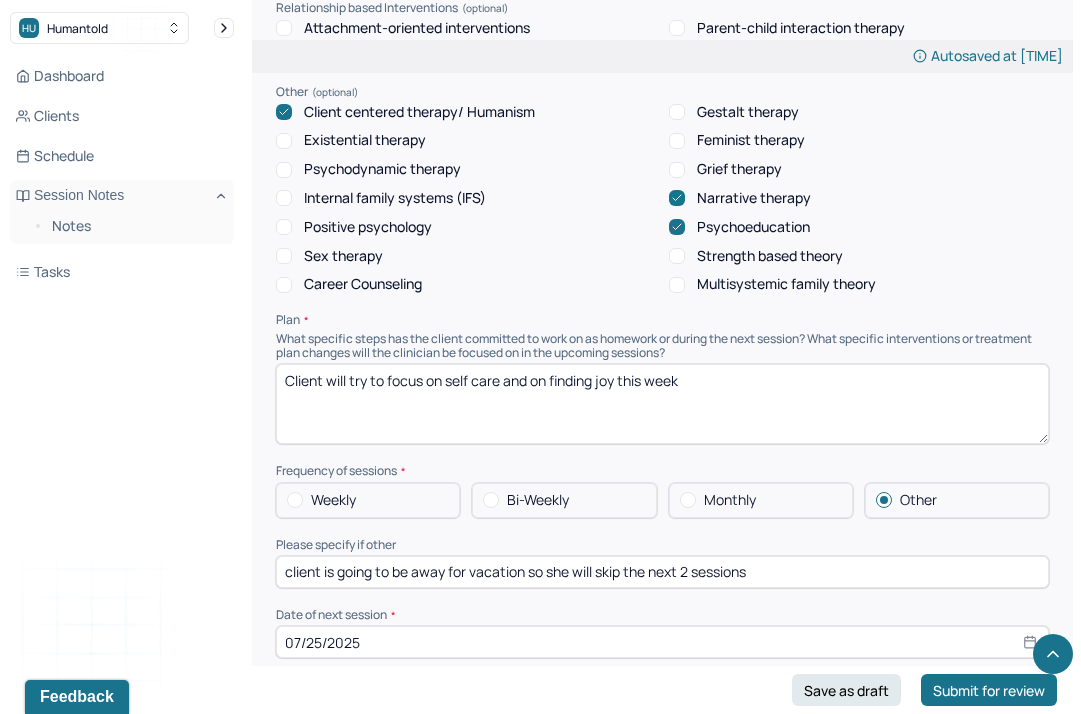 type on "client is going to be away for vacation so she will skip the next 2 sessions" 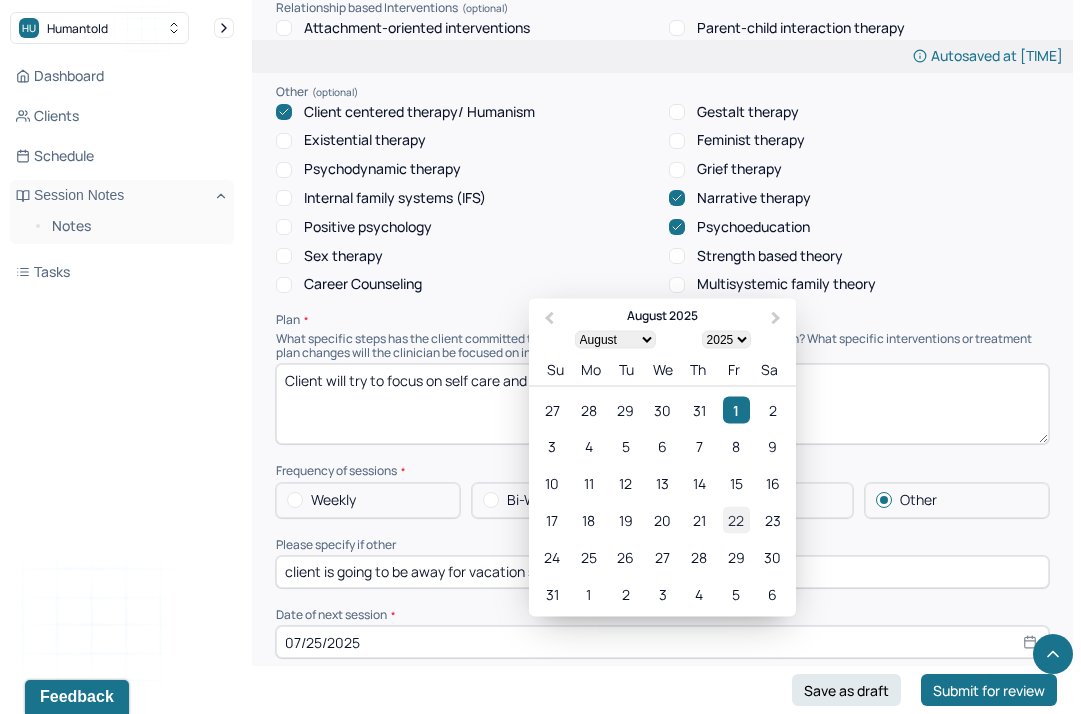 click on "22" at bounding box center [736, 520] 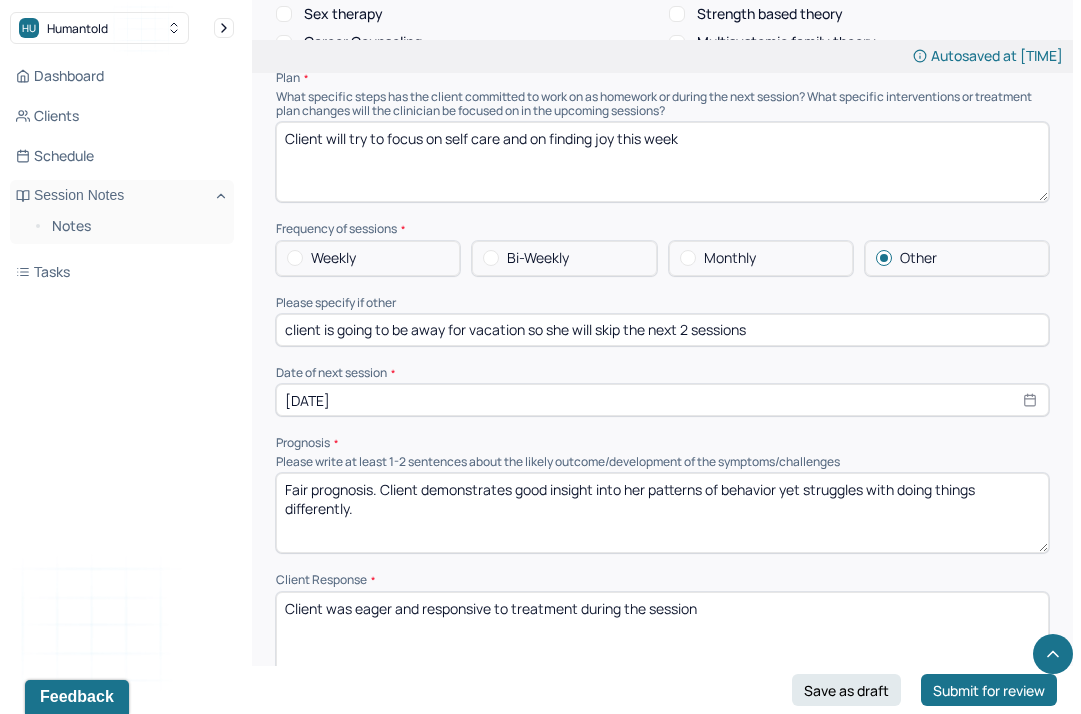 scroll, scrollTop: 2330, scrollLeft: 0, axis: vertical 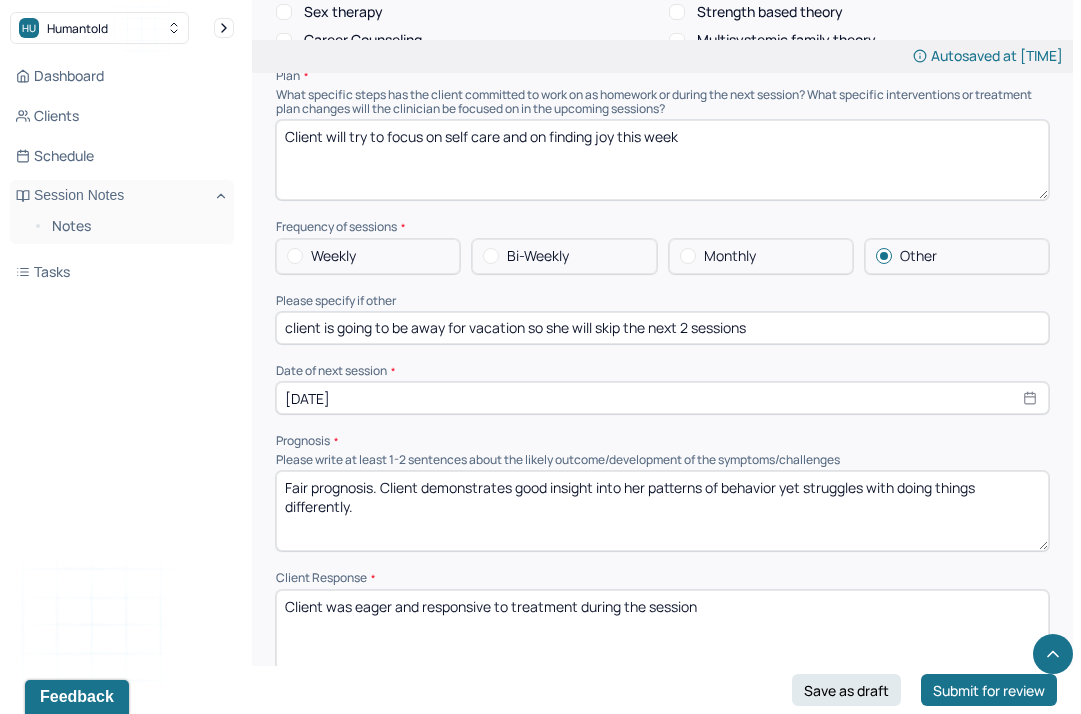 drag, startPoint x: 401, startPoint y: 449, endPoint x: 424, endPoint y: 419, distance: 37.802116 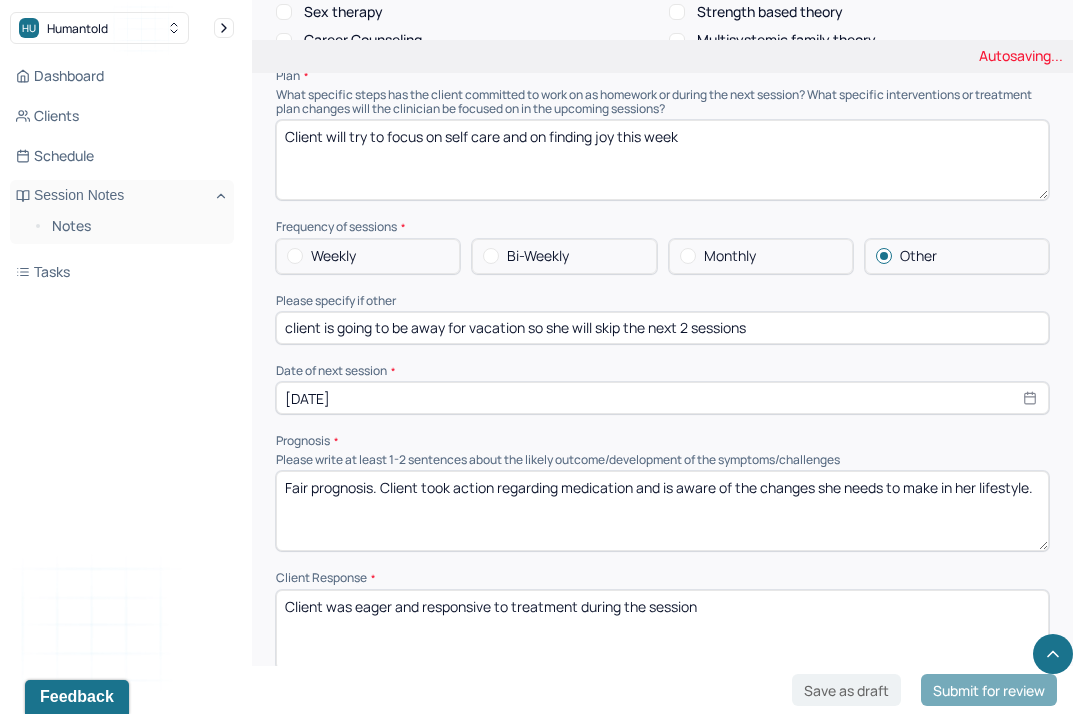 type on "Fair prognosis. Client took action regarding medication and is aware of the changes she needs to make in her lifestyle." 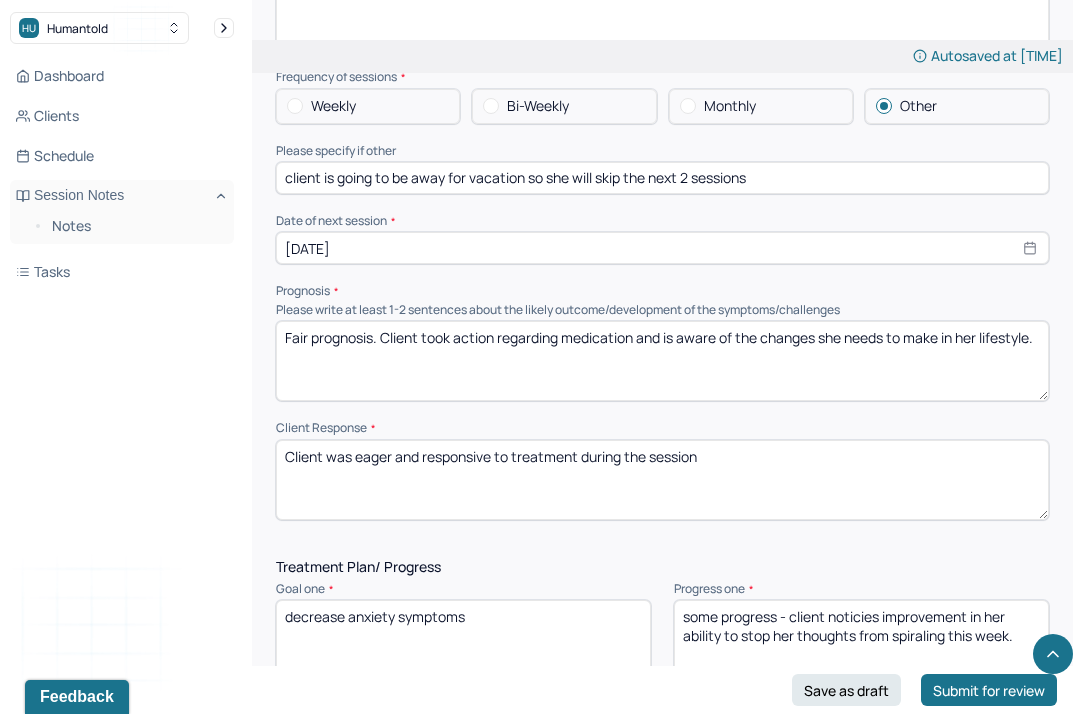 scroll, scrollTop: 2490, scrollLeft: 0, axis: vertical 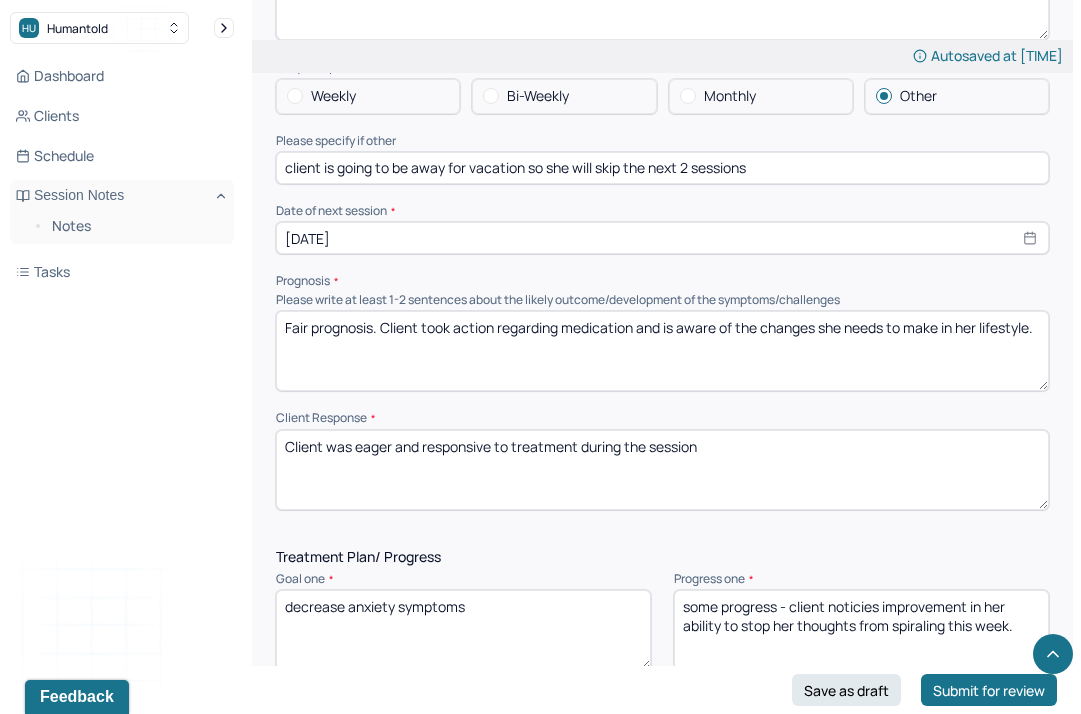 drag, startPoint x: 722, startPoint y: 398, endPoint x: 367, endPoint y: 384, distance: 355.27594 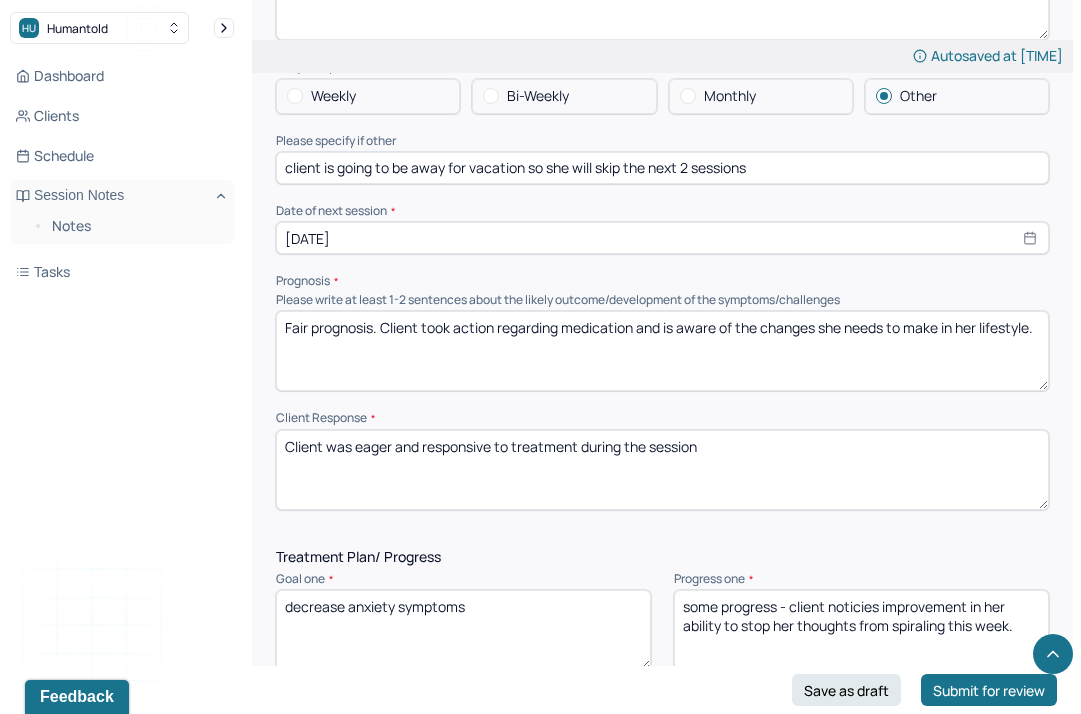 click on "Client was eager and responsive to treatment during the session" at bounding box center [662, 470] 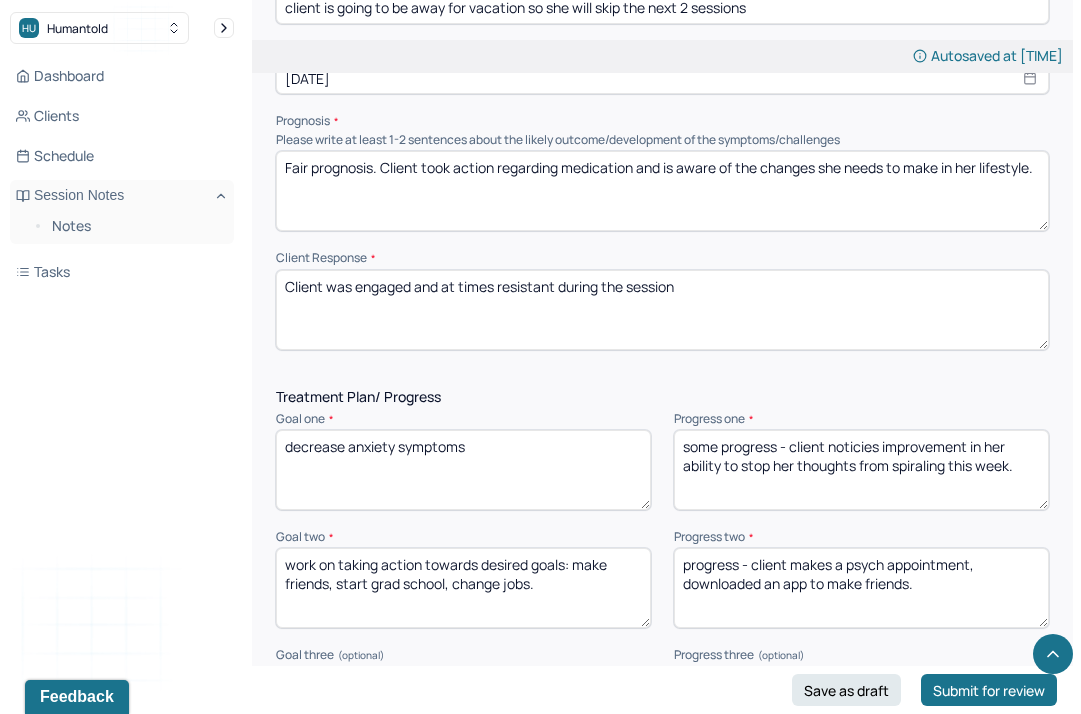 scroll, scrollTop: 2653, scrollLeft: 0, axis: vertical 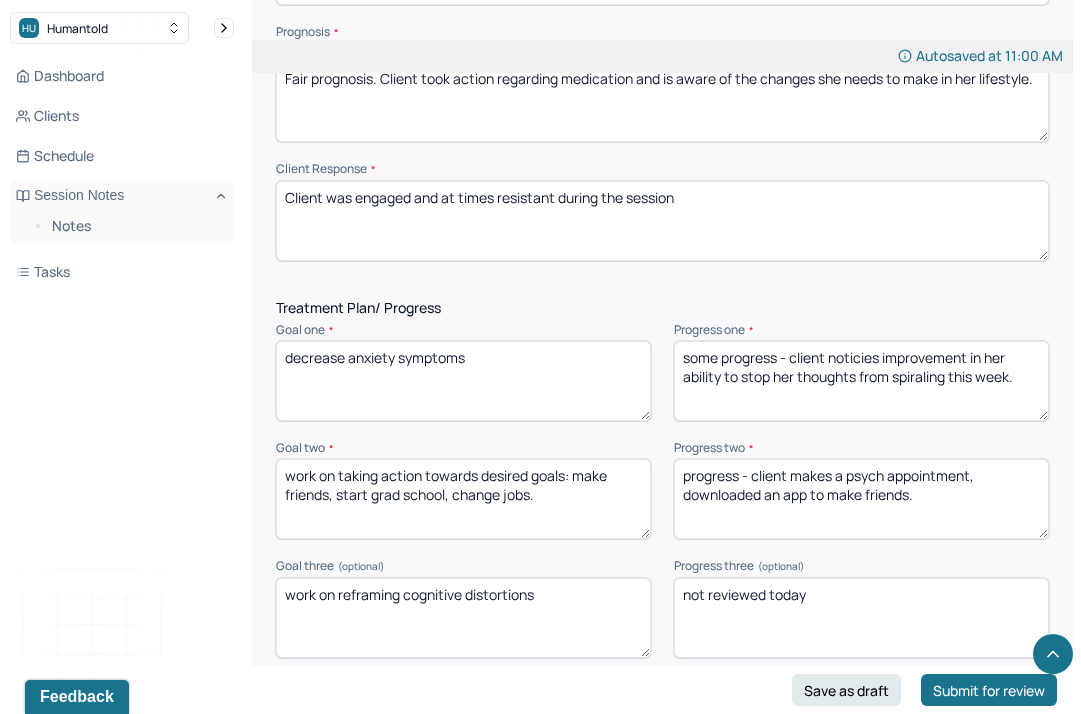 type on "Client was engaged and at times resistant during the session" 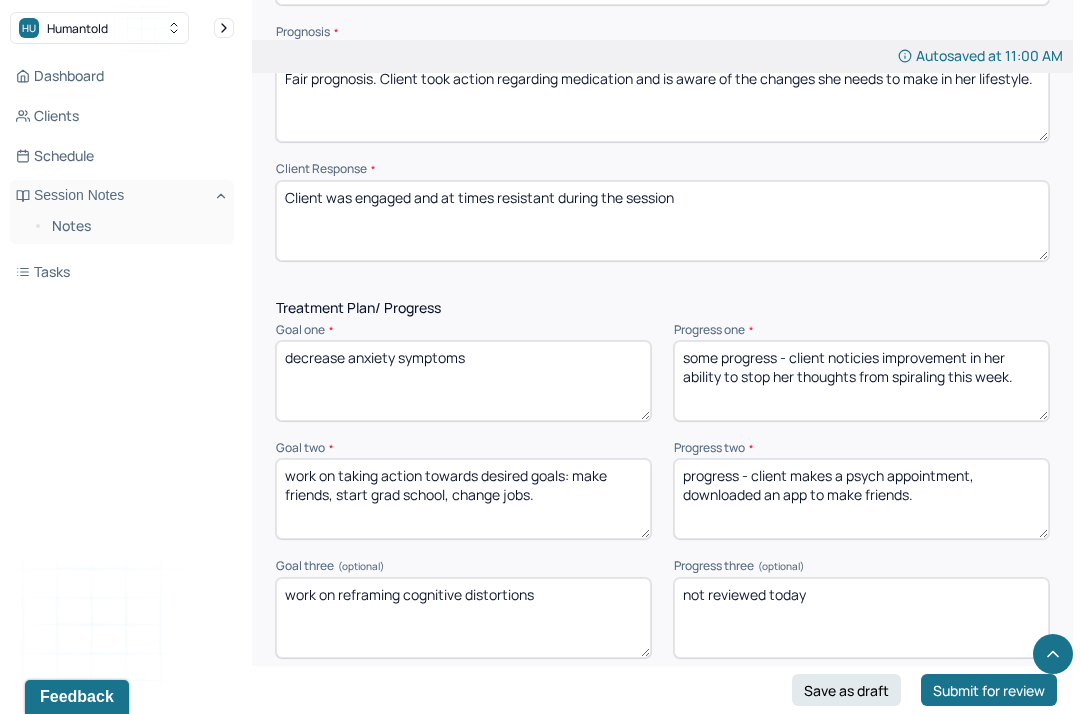 drag, startPoint x: 1031, startPoint y: 321, endPoint x: 661, endPoint y: 285, distance: 371.74722 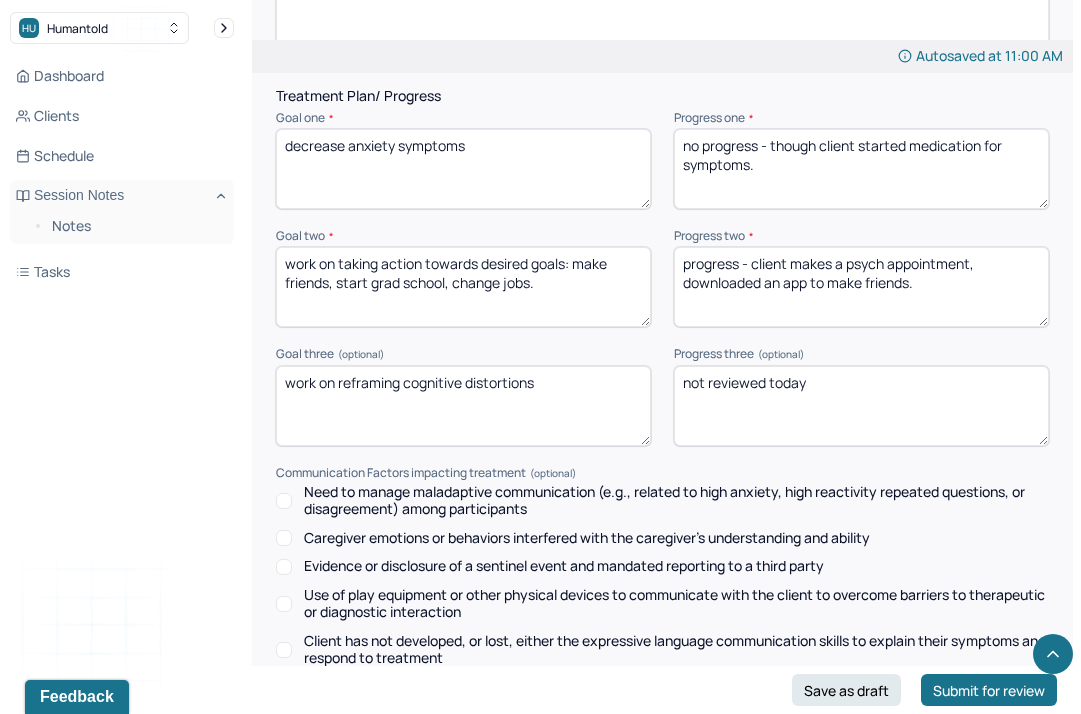 scroll, scrollTop: 2960, scrollLeft: 0, axis: vertical 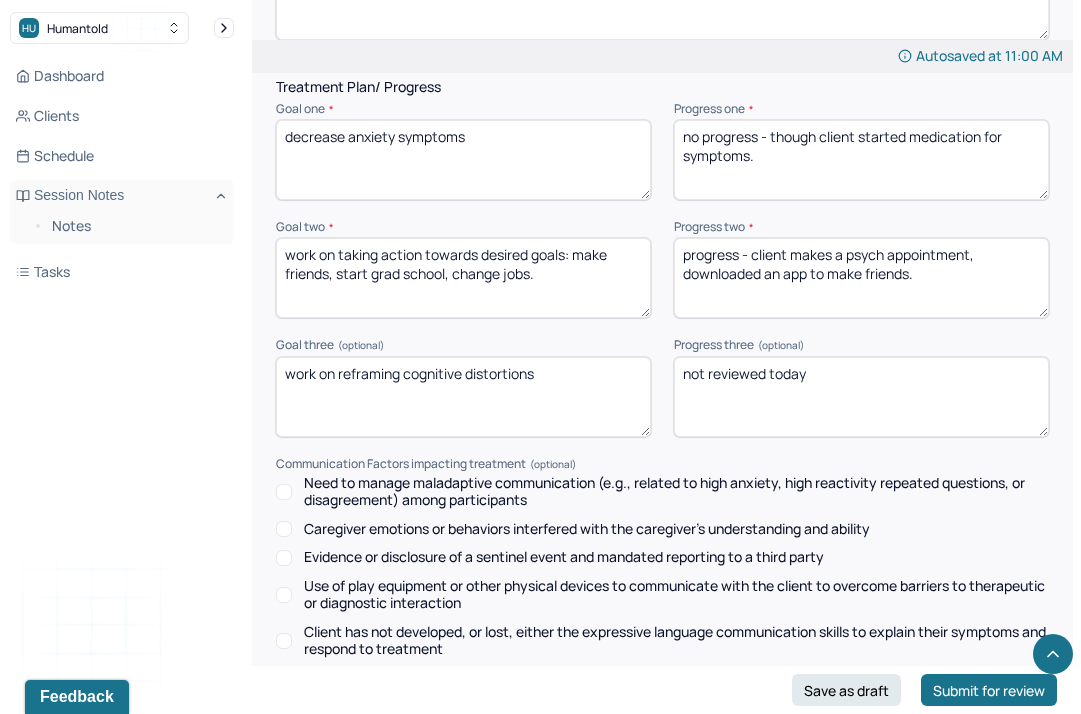 type on "no progress - though client started medication for symptoms." 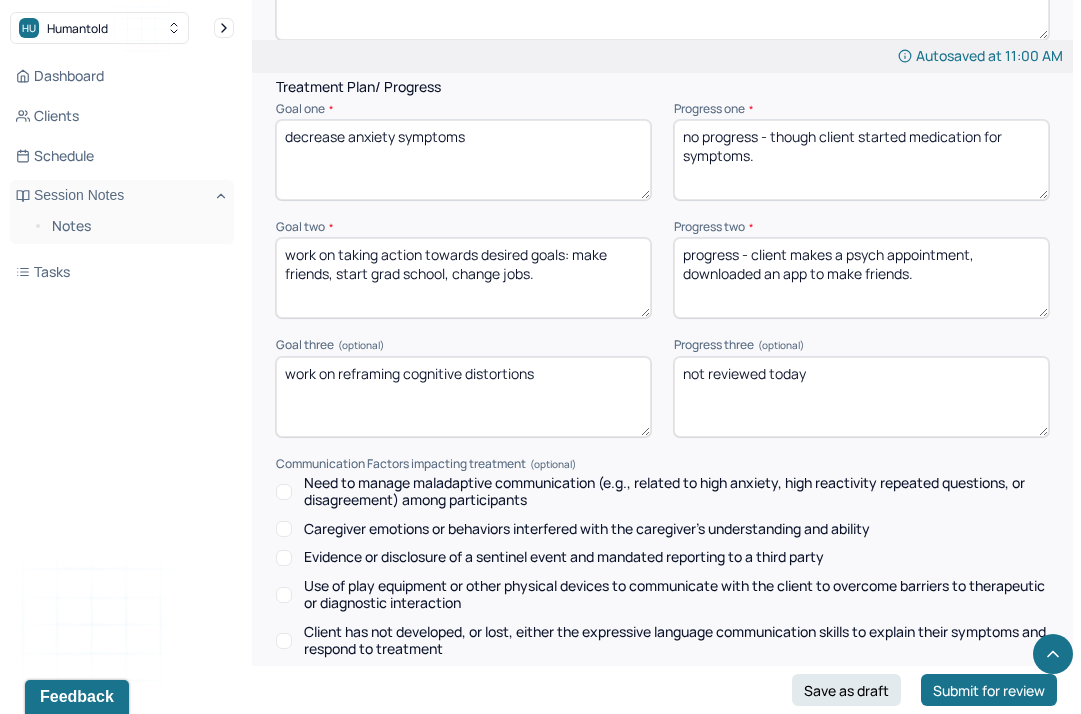 drag, startPoint x: 958, startPoint y: 223, endPoint x: 618, endPoint y: 161, distance: 345.60672 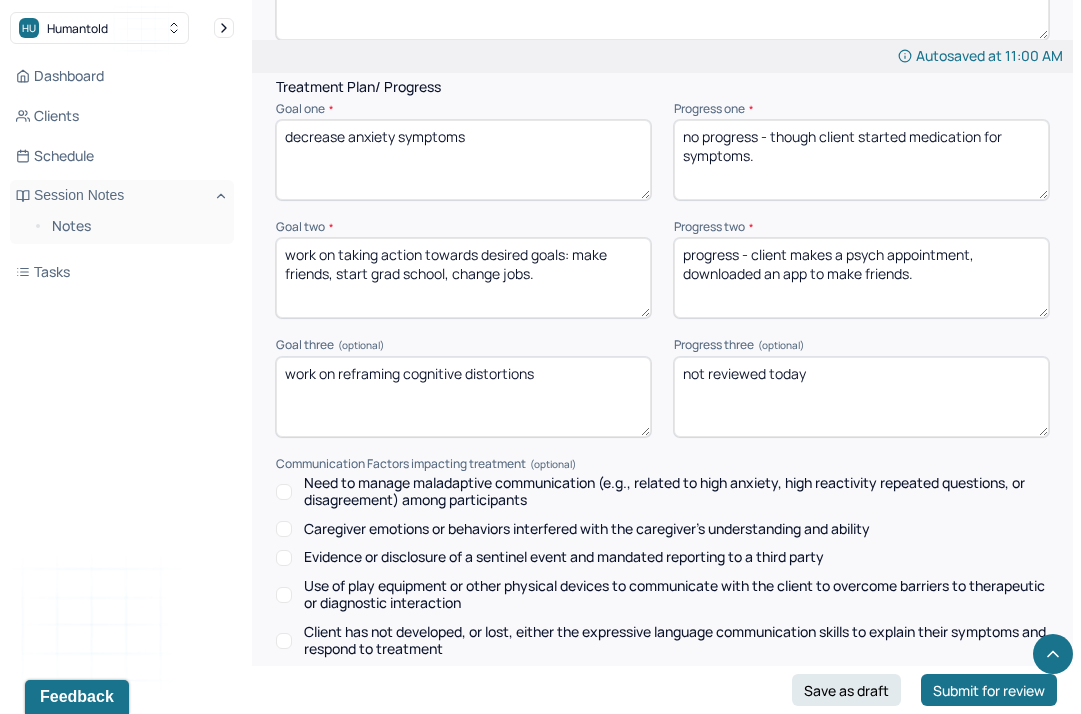 click on "Goal two * work on taking action towards desired goals: make friends, start grad school, change jobs. Progress two * progress - client makes a psych appointment, downloaded an app to make friends." at bounding box center [662, 269] 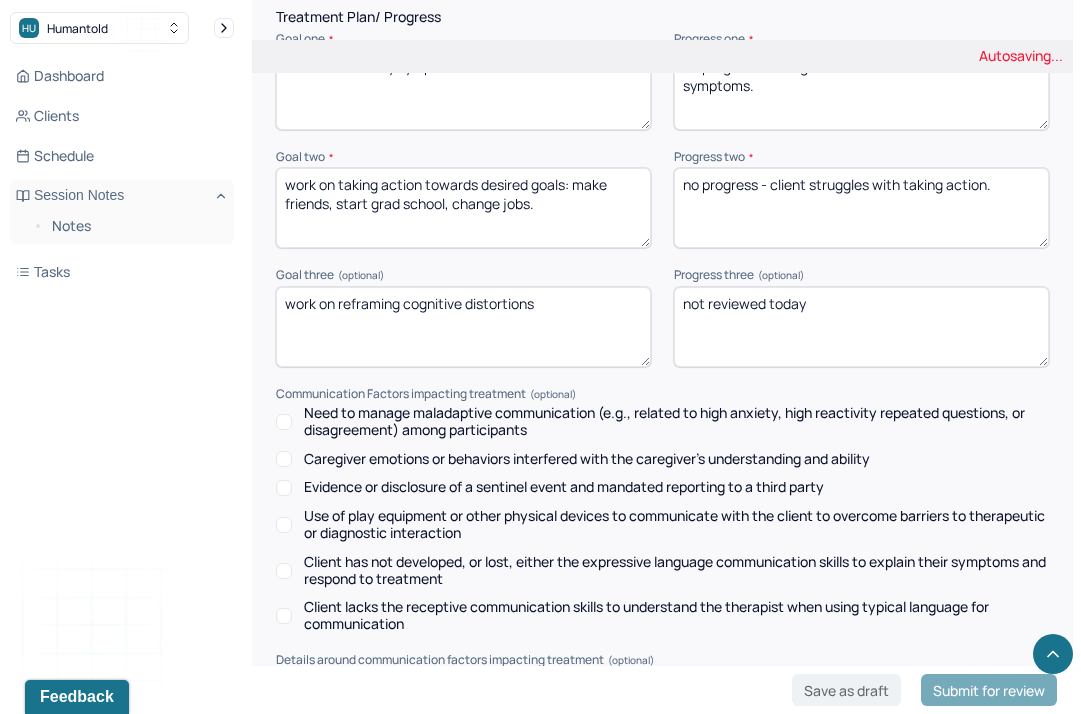 scroll, scrollTop: 3033, scrollLeft: 0, axis: vertical 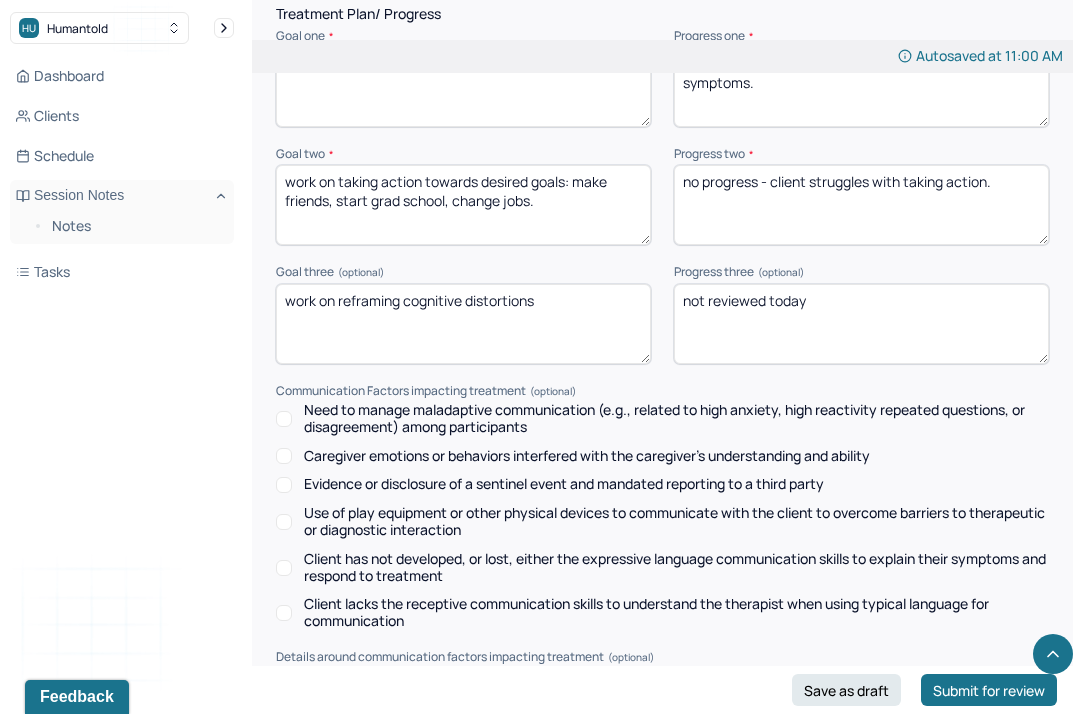 type on "no progress - client struggles with taking action." 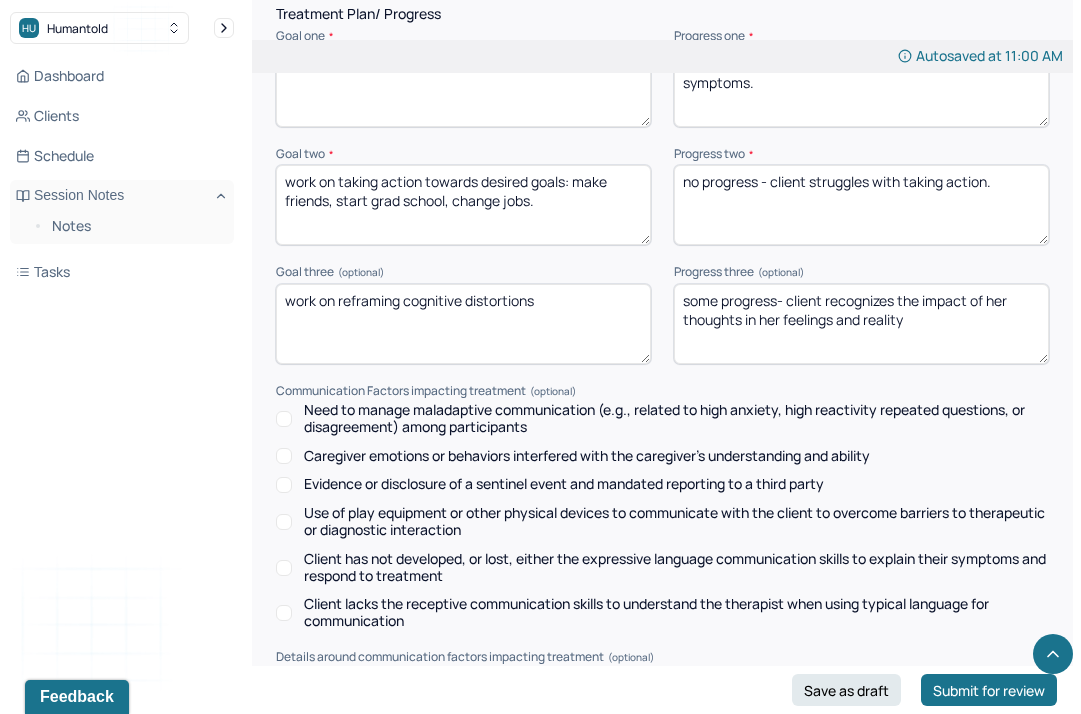 scroll, scrollTop: 3220, scrollLeft: 0, axis: vertical 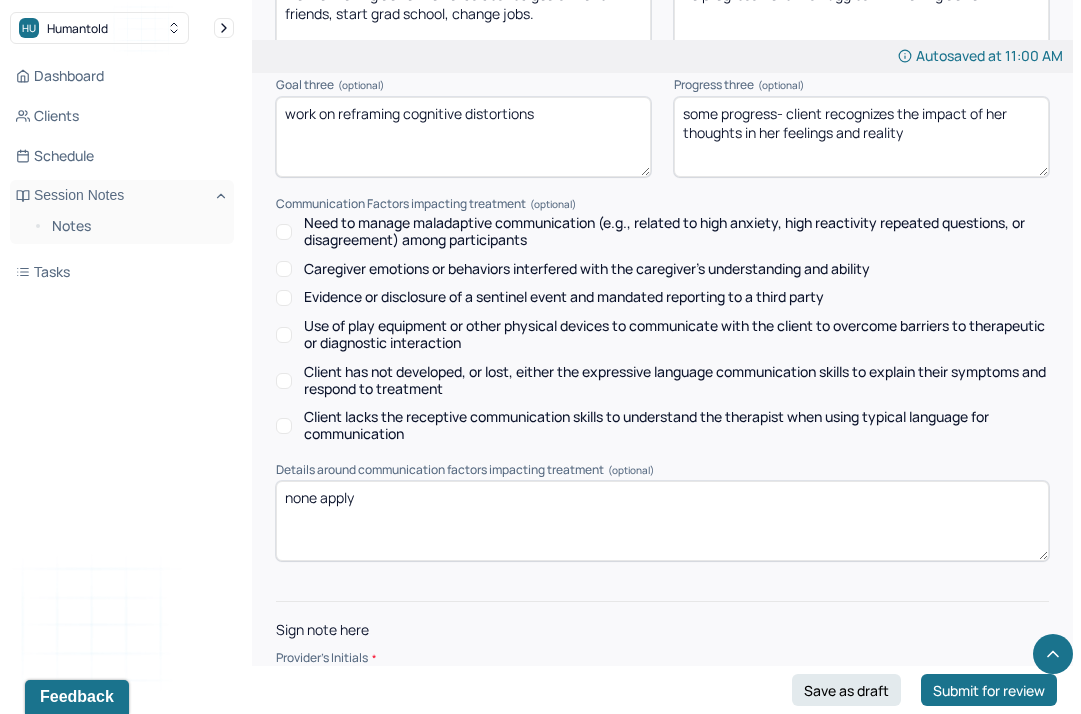 type on "some progress- client recognizes the impact of her thoughts in her feelings and reality" 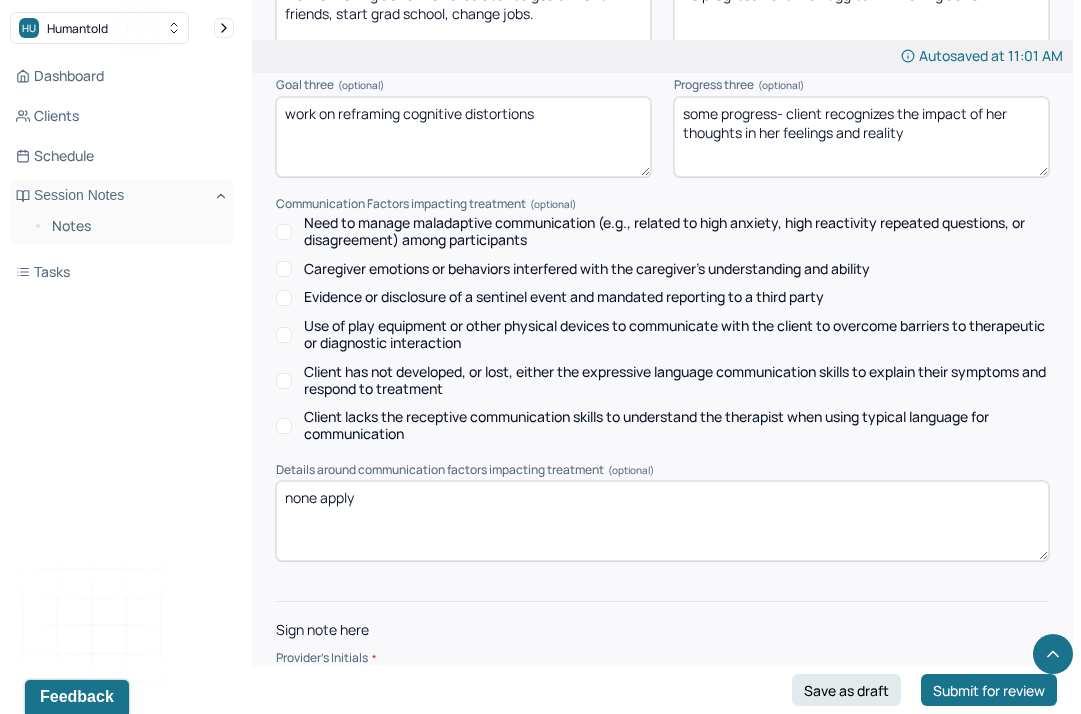 type on "ab" 